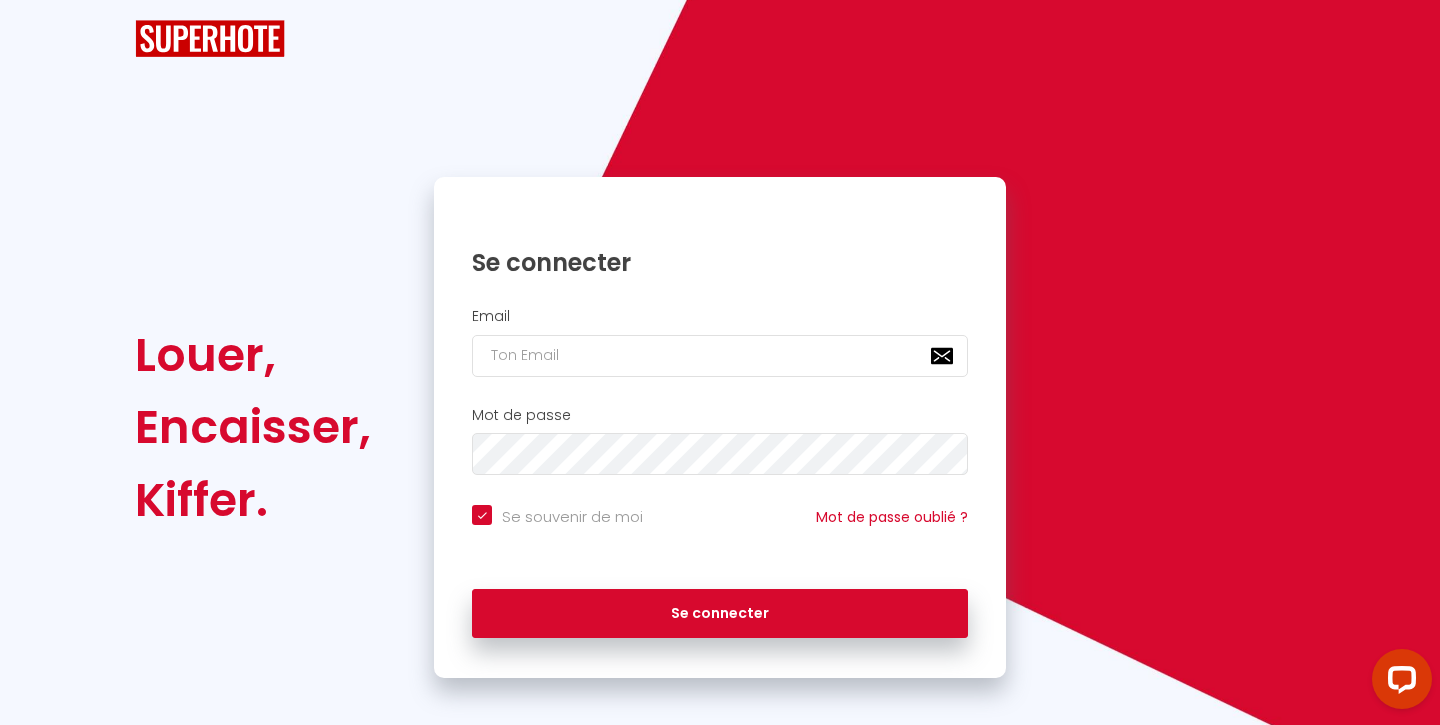 scroll, scrollTop: 0, scrollLeft: 0, axis: both 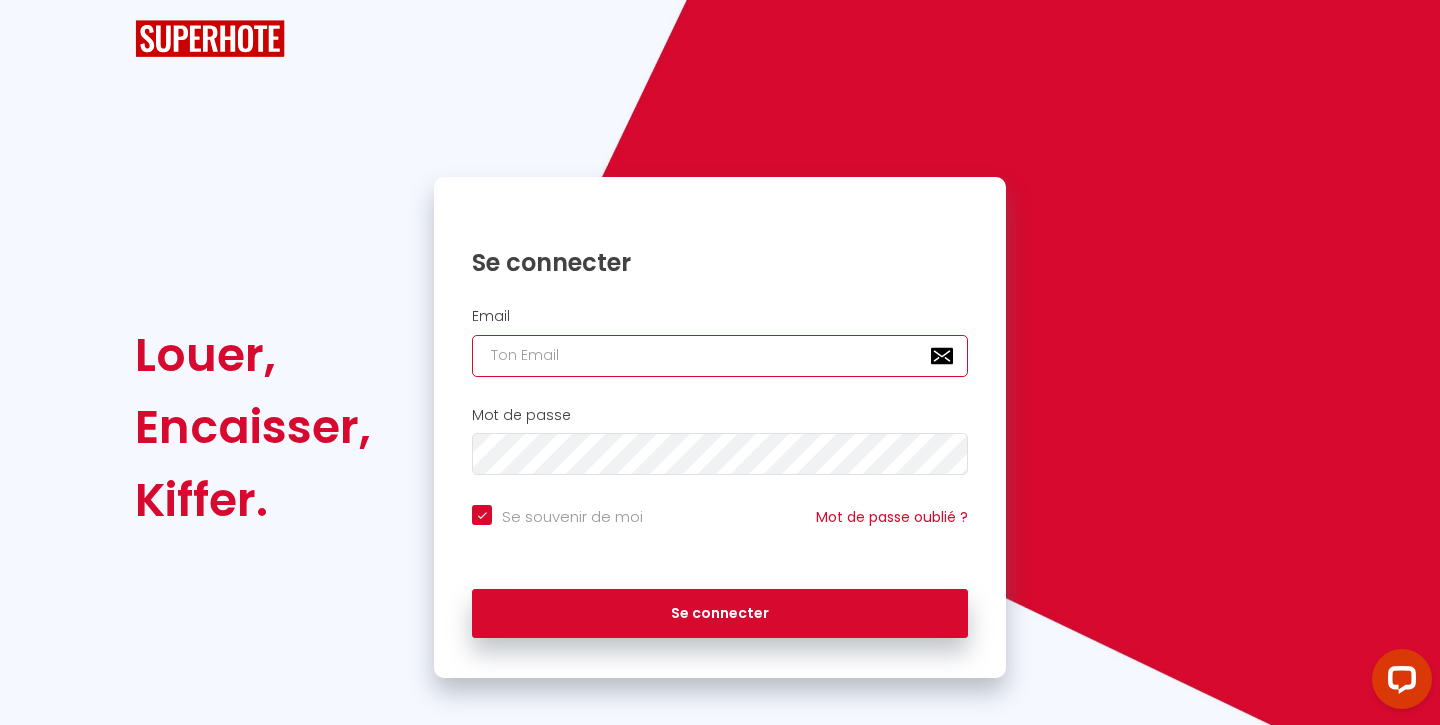 click at bounding box center [720, 356] 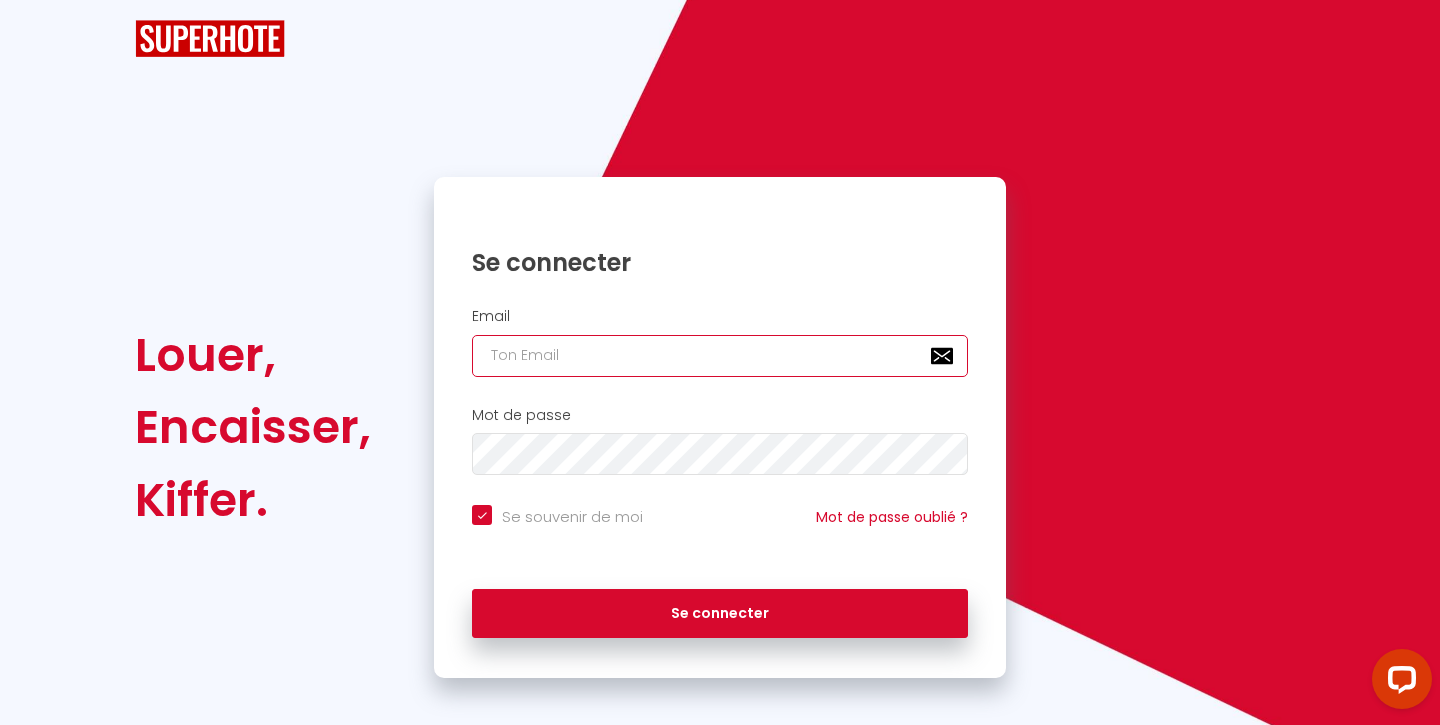 type on "n" 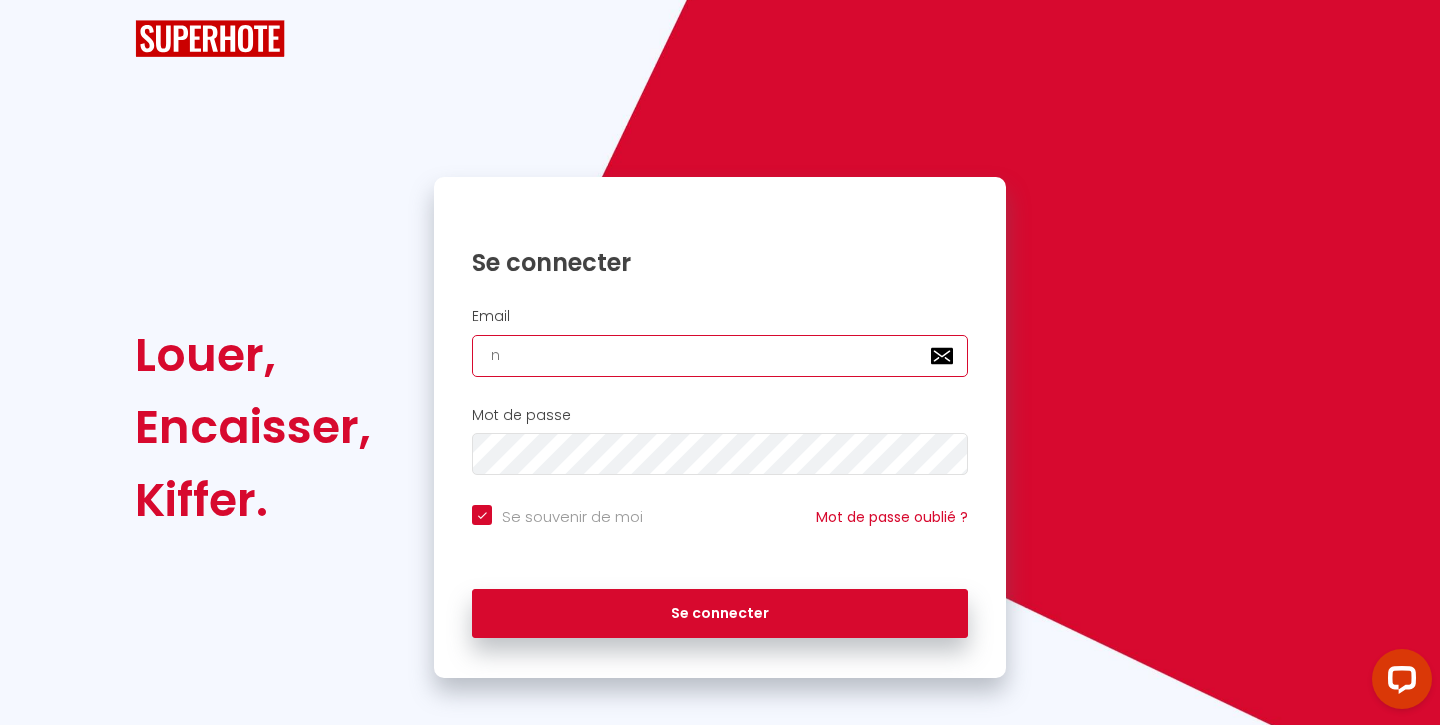 checkbox on "true" 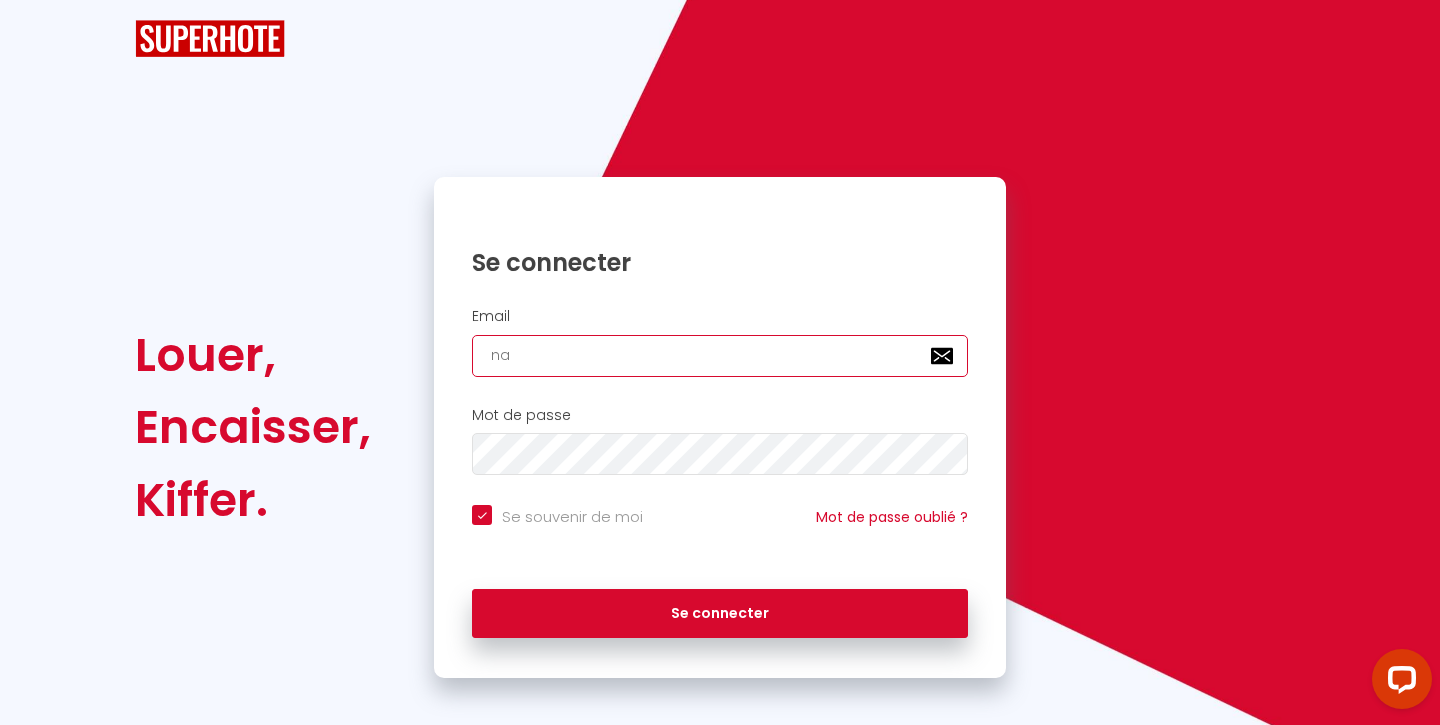 checkbox on "true" 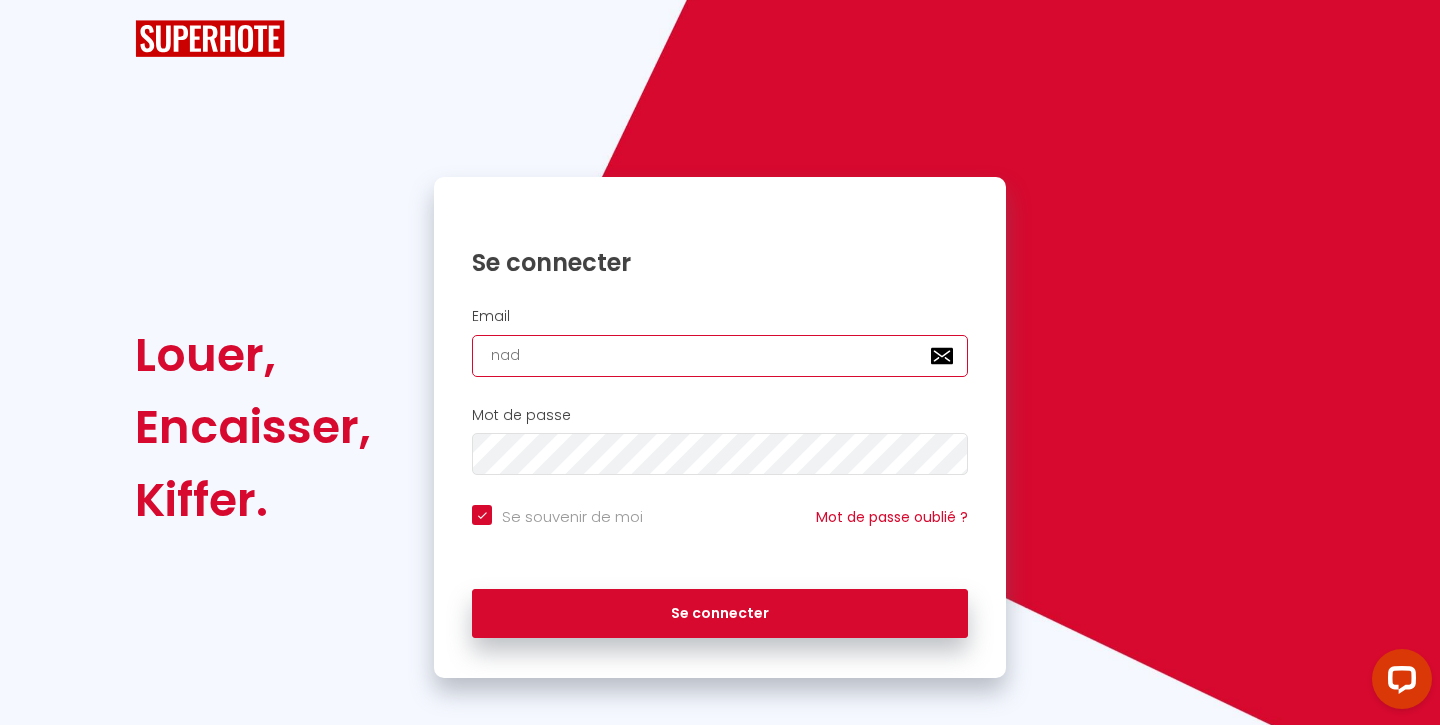 checkbox on "true" 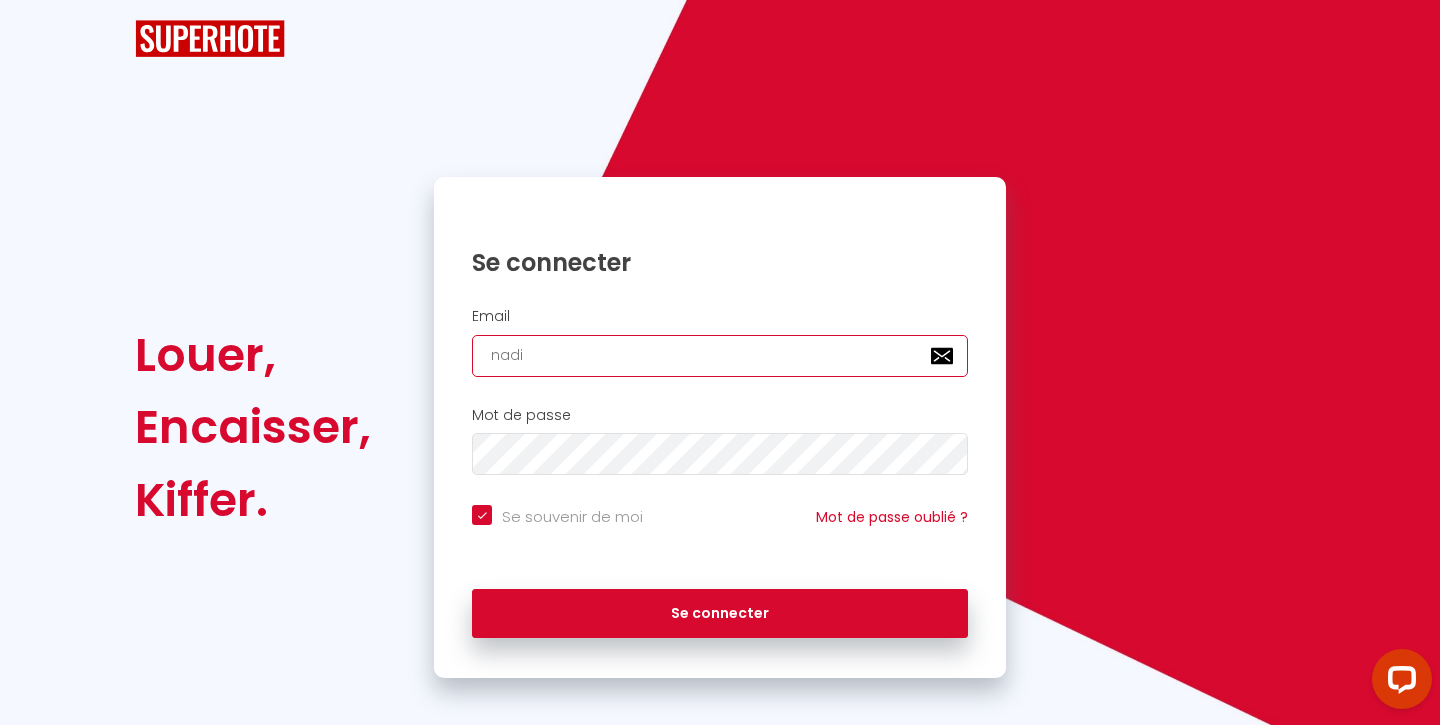 checkbox on "true" 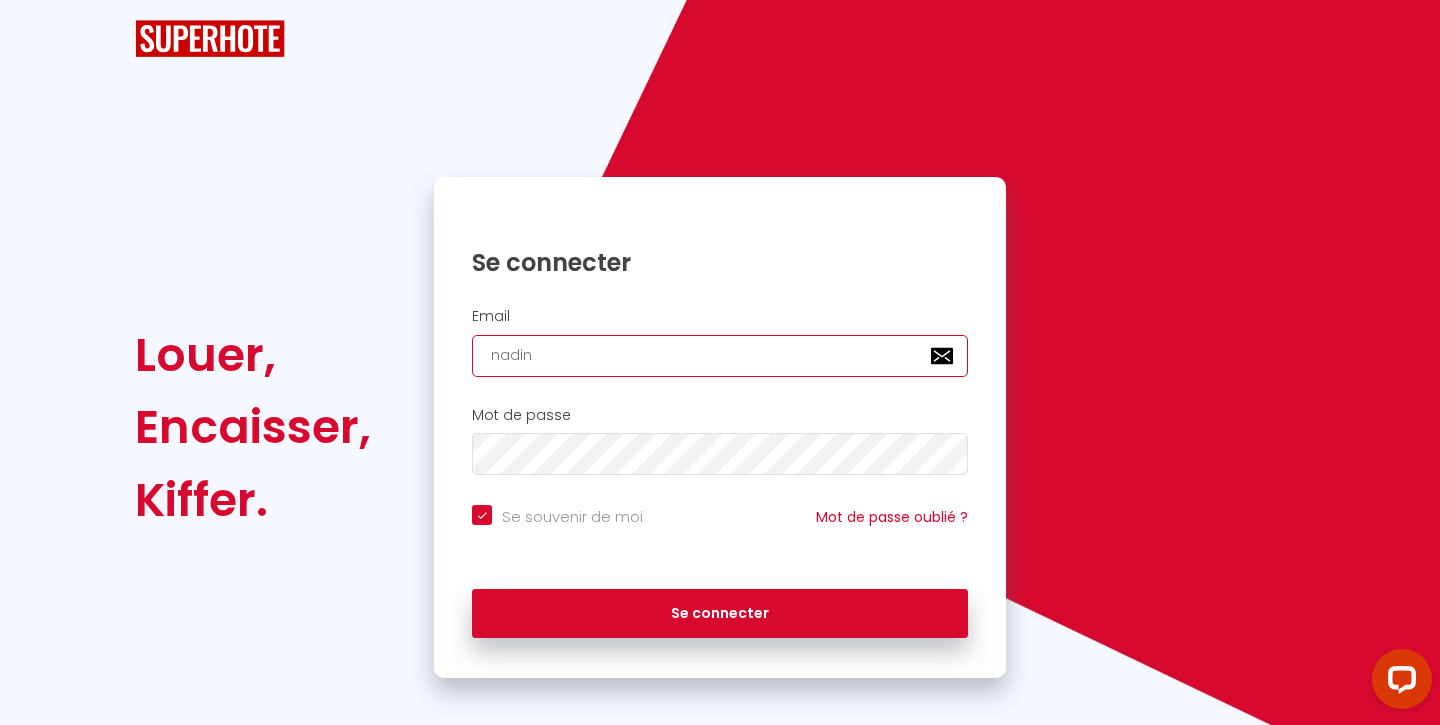 checkbox on "true" 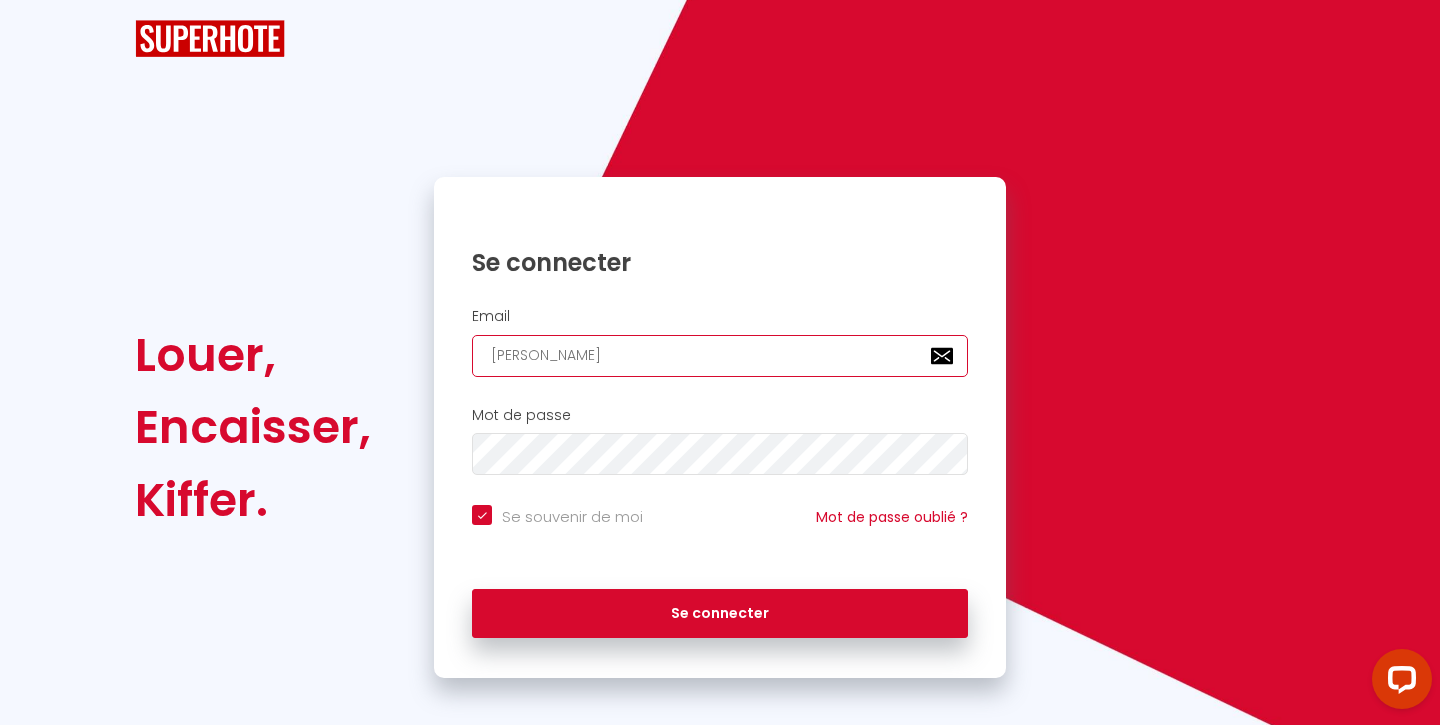 checkbox on "true" 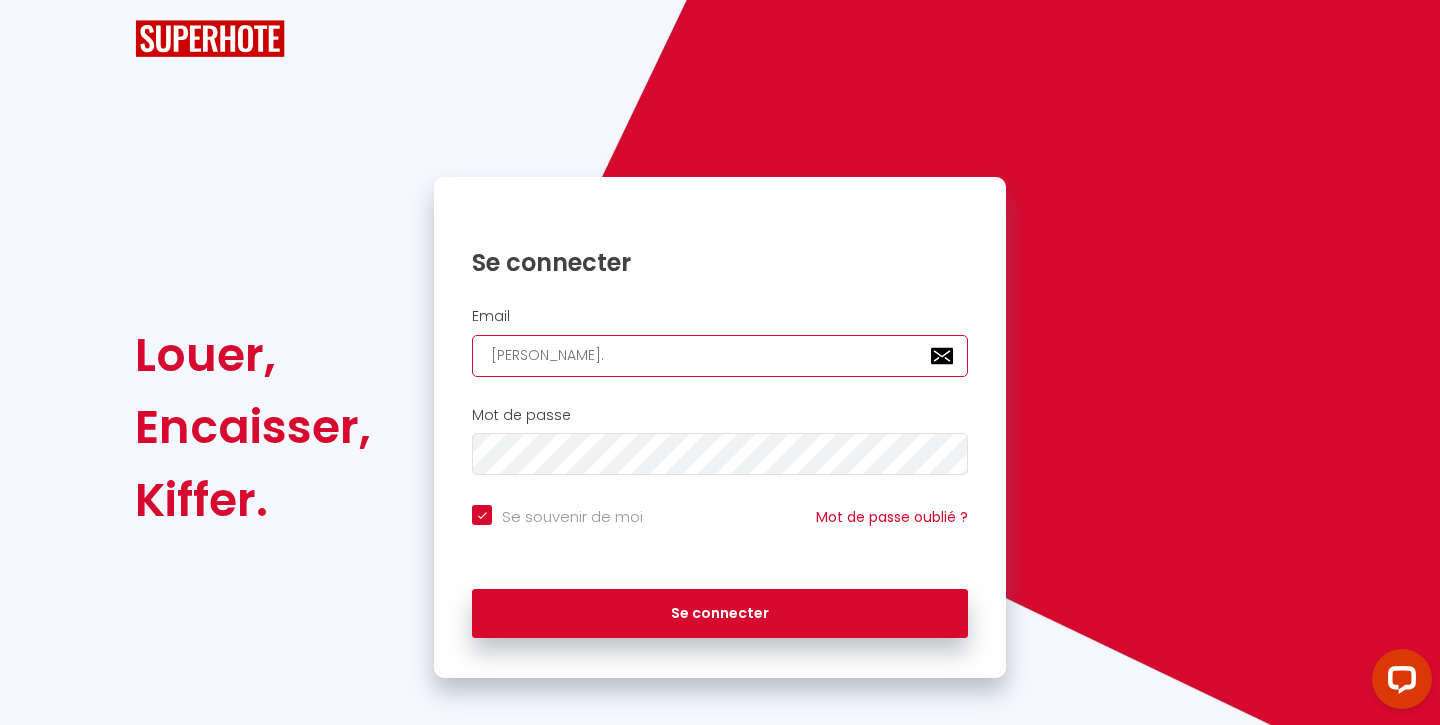 checkbox on "true" 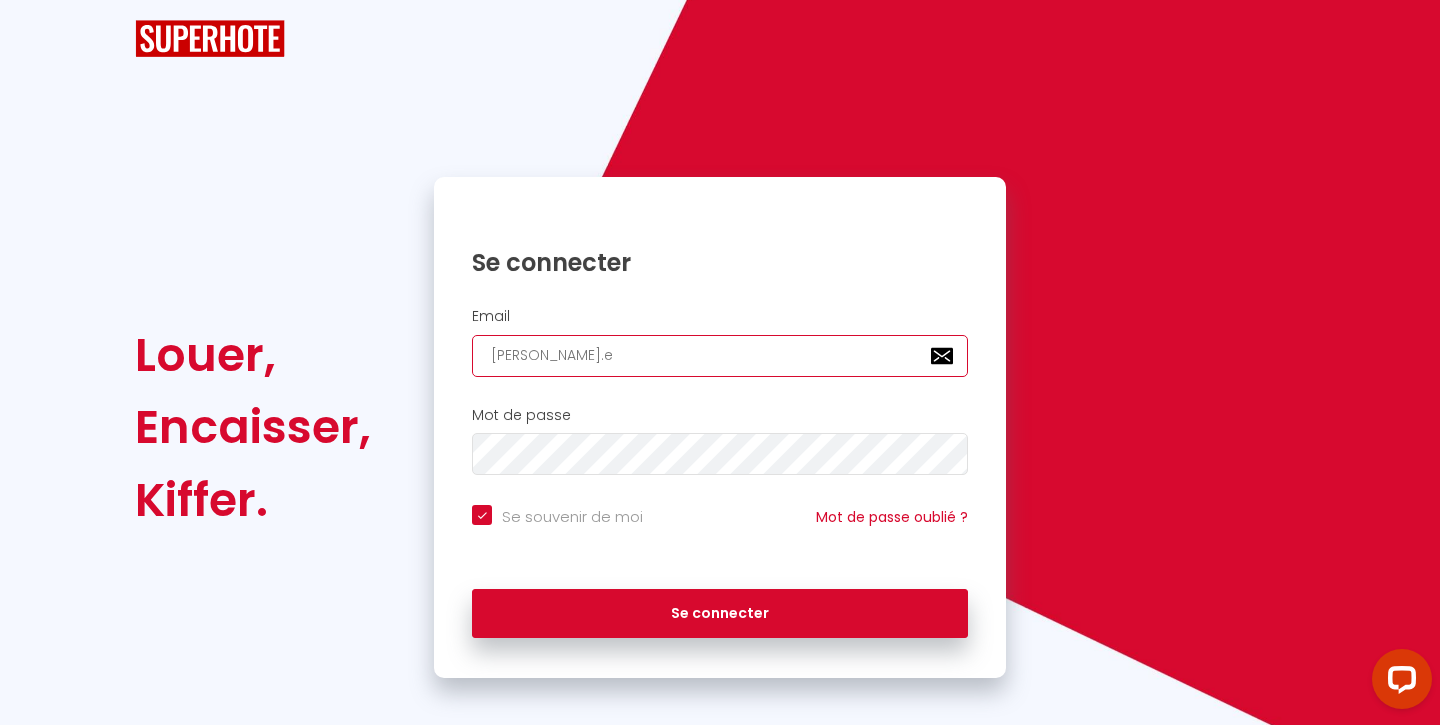 checkbox on "true" 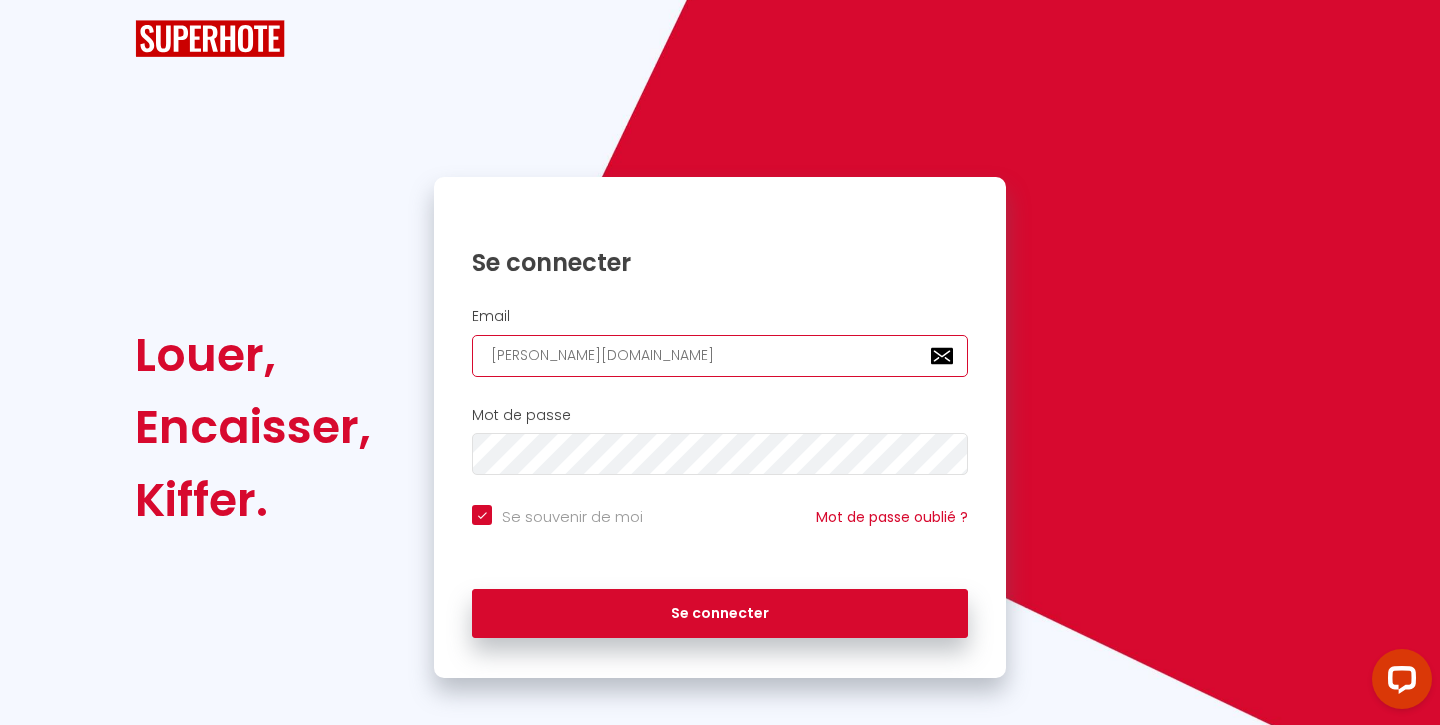 checkbox on "true" 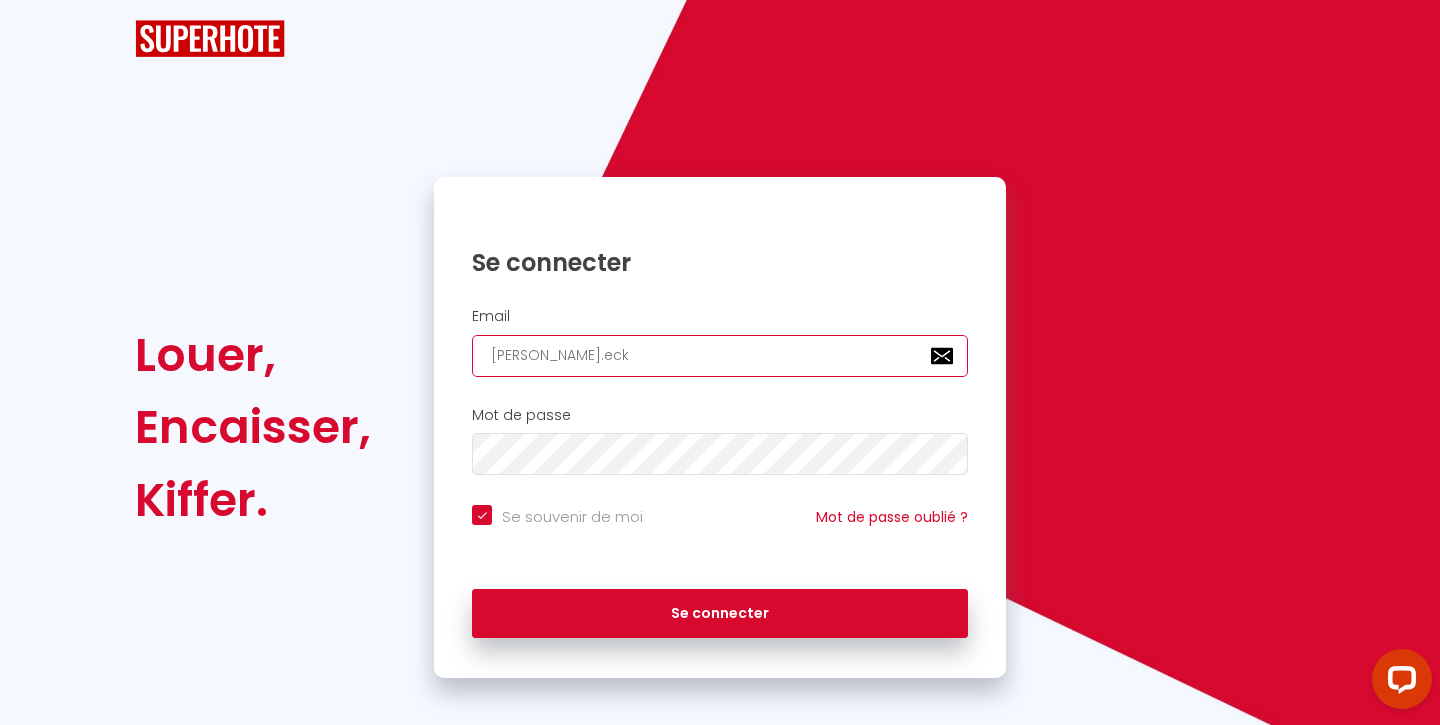 checkbox on "true" 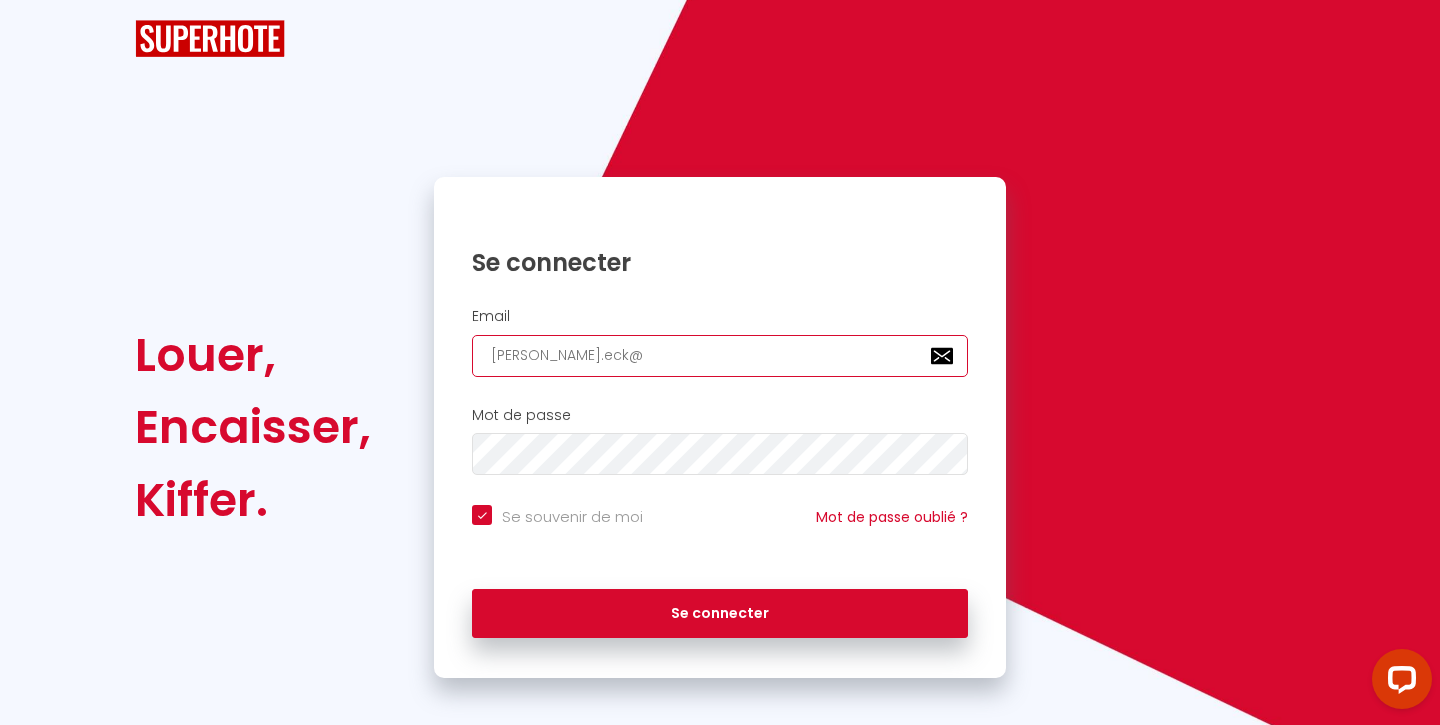 checkbox on "true" 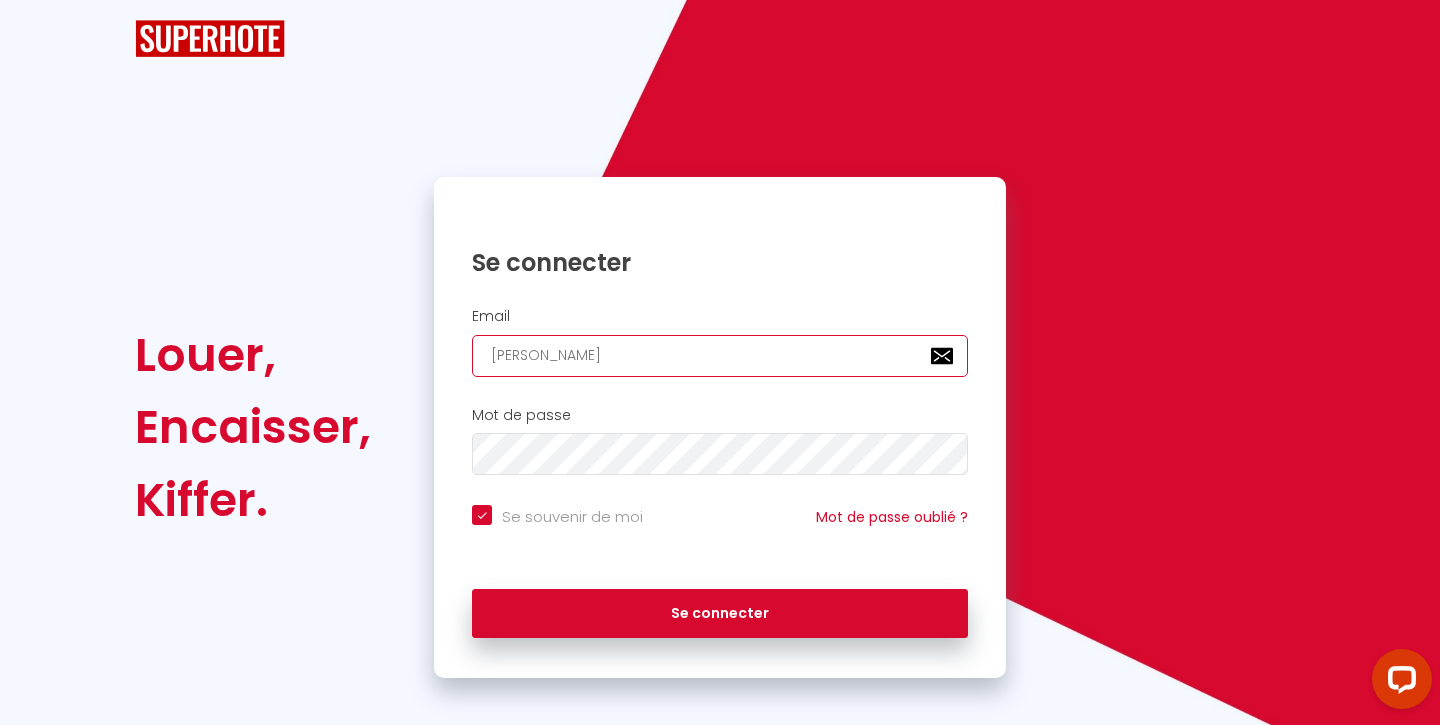 checkbox on "true" 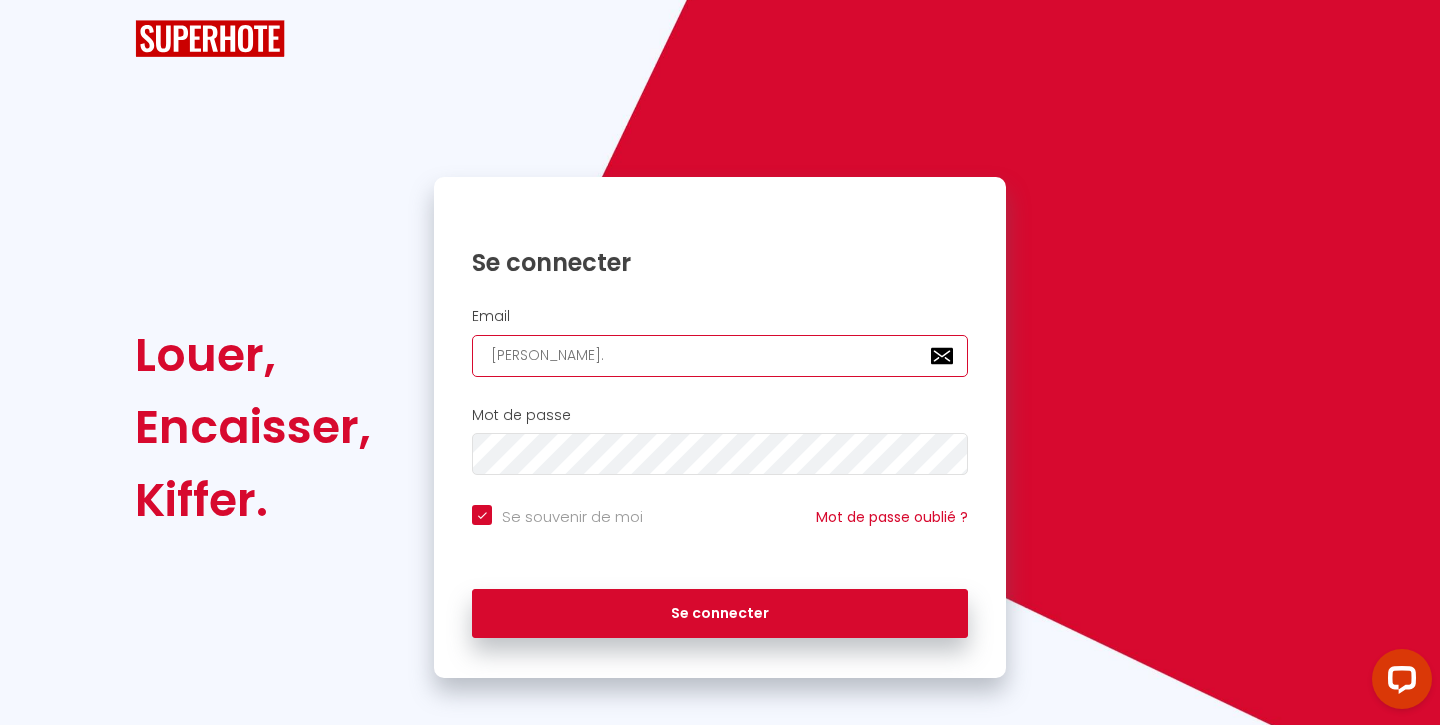 checkbox on "true" 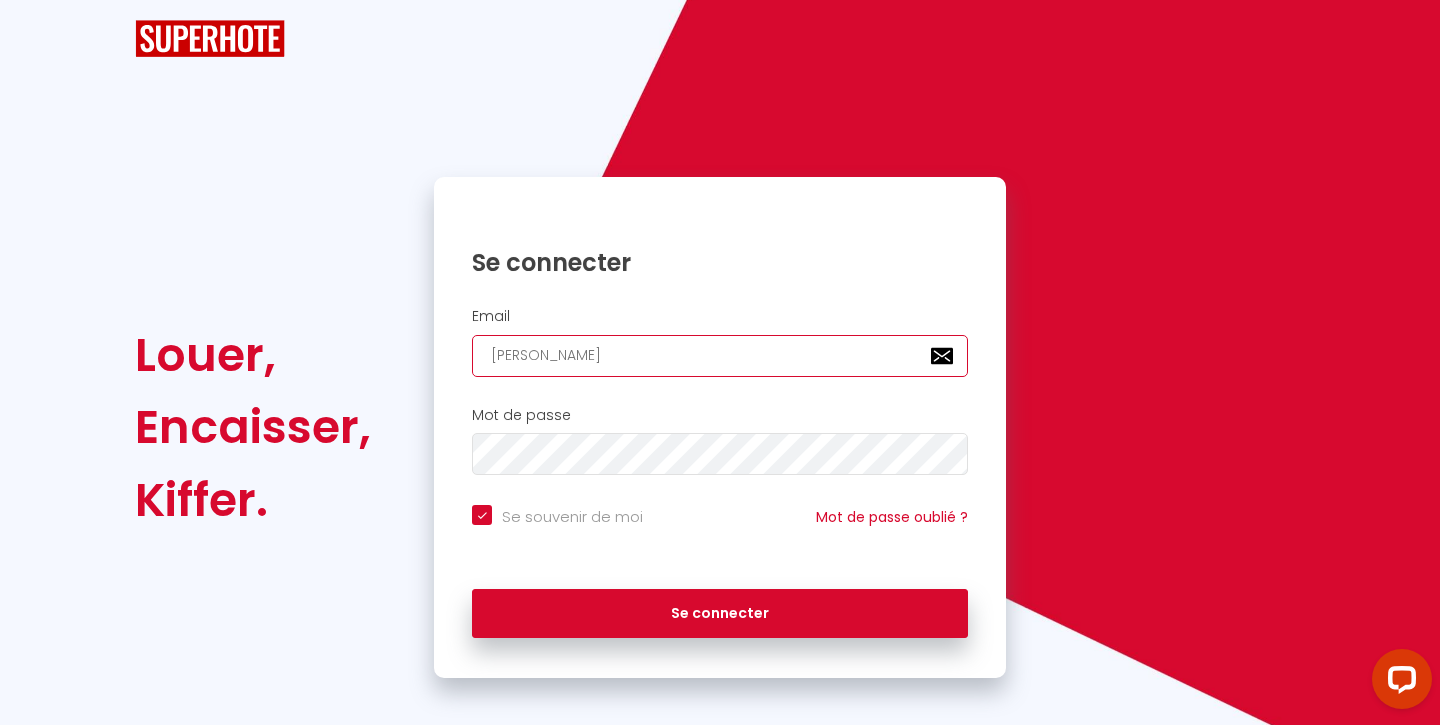 checkbox on "true" 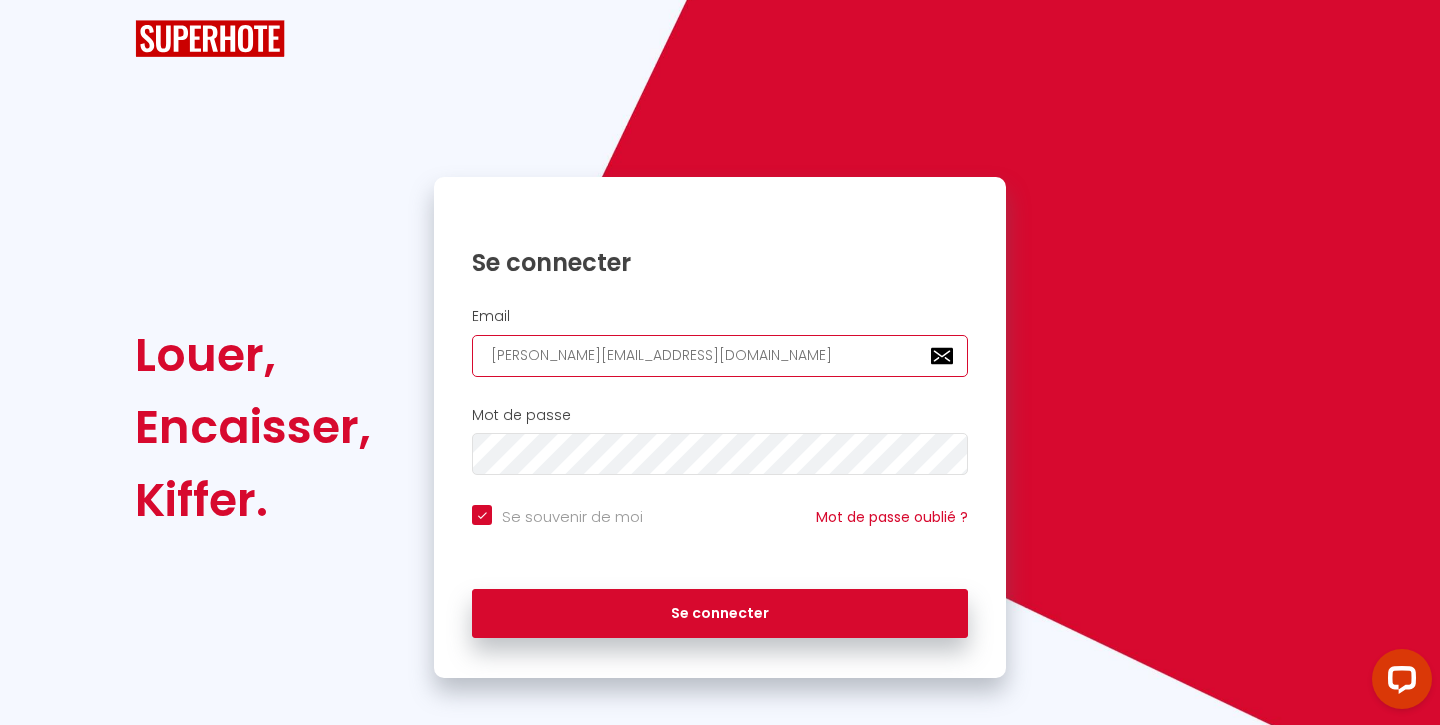 checkbox on "true" 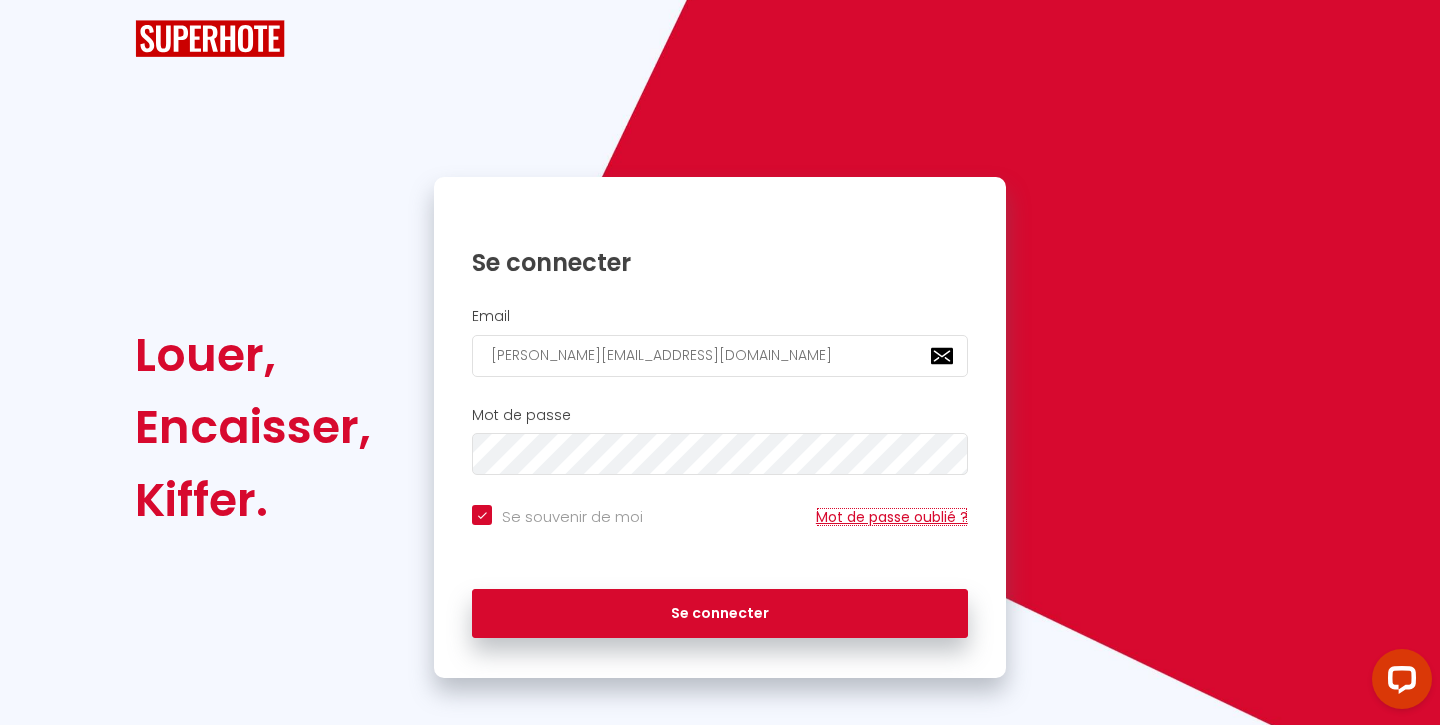 click on "Mot de passe oublié ?" at bounding box center (892, 517) 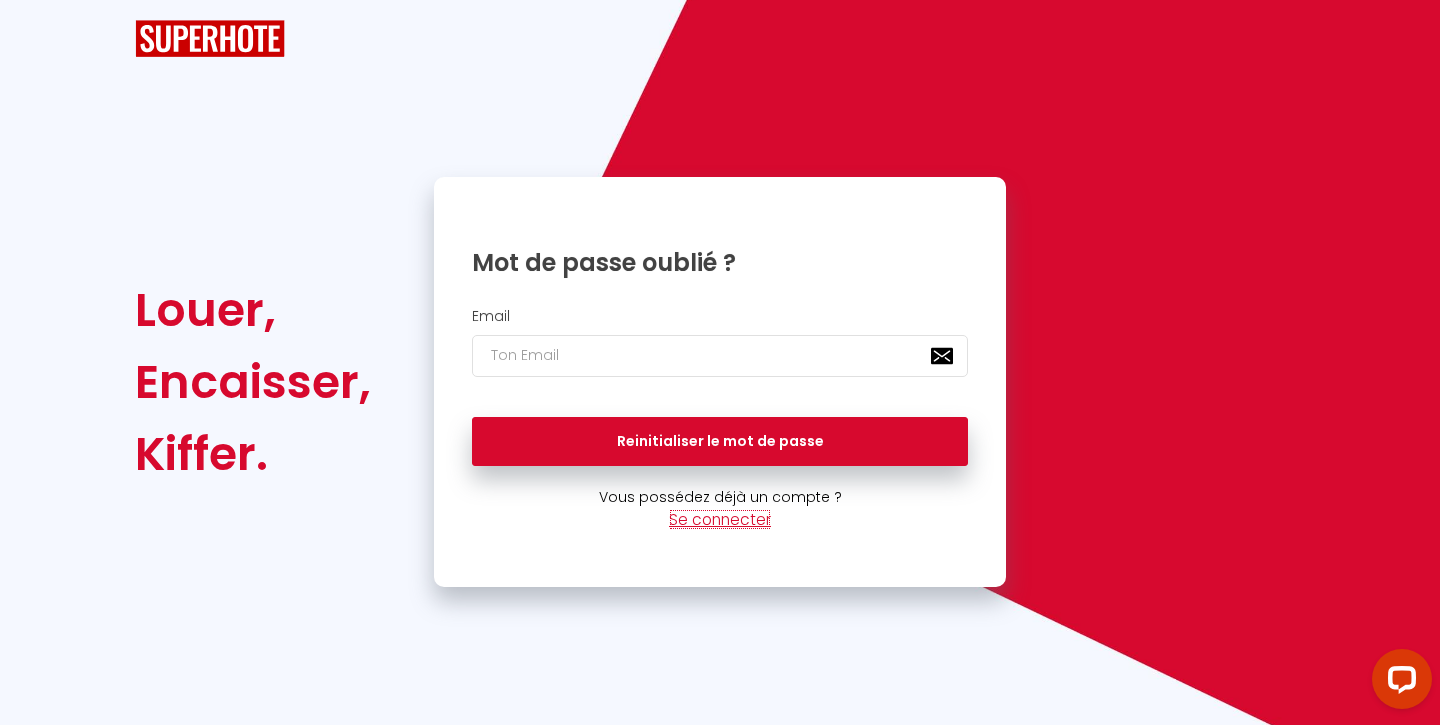 click on "Se connecter" at bounding box center (720, 519) 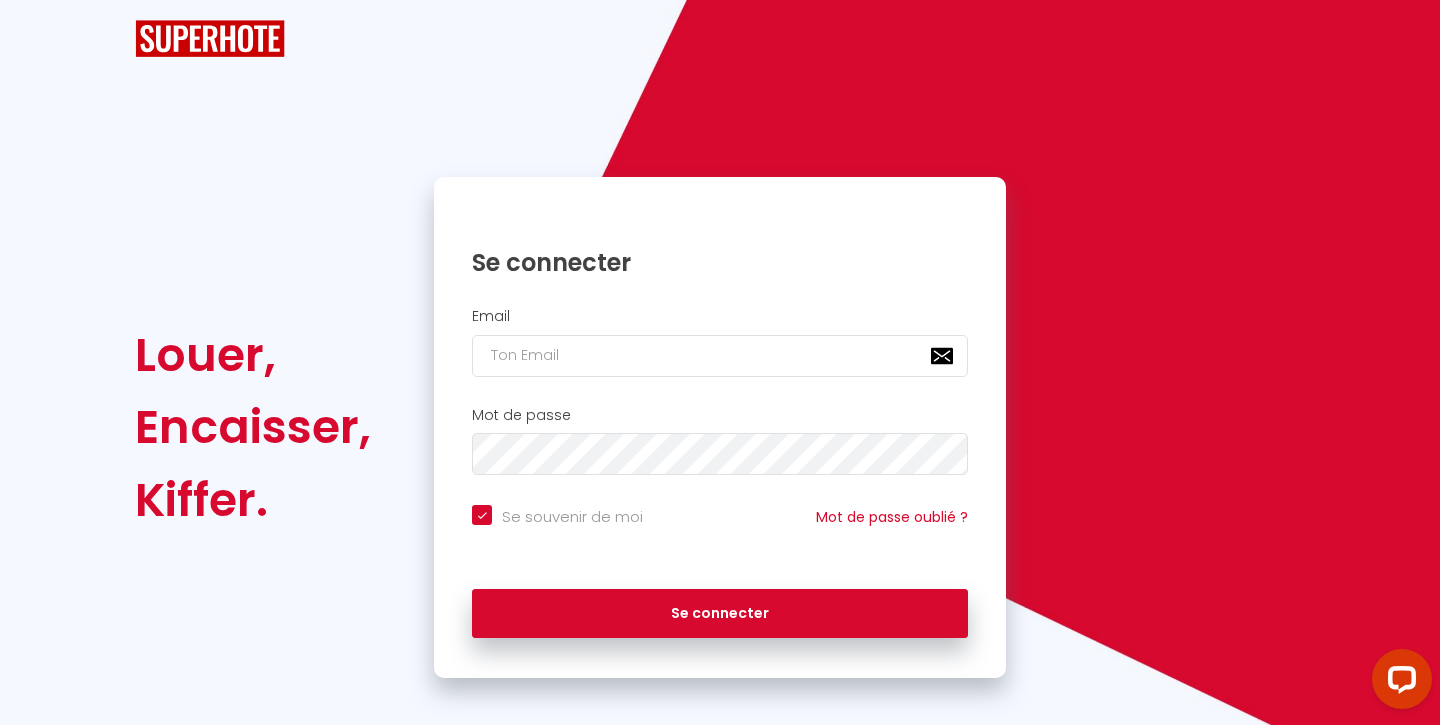 checkbox on "true" 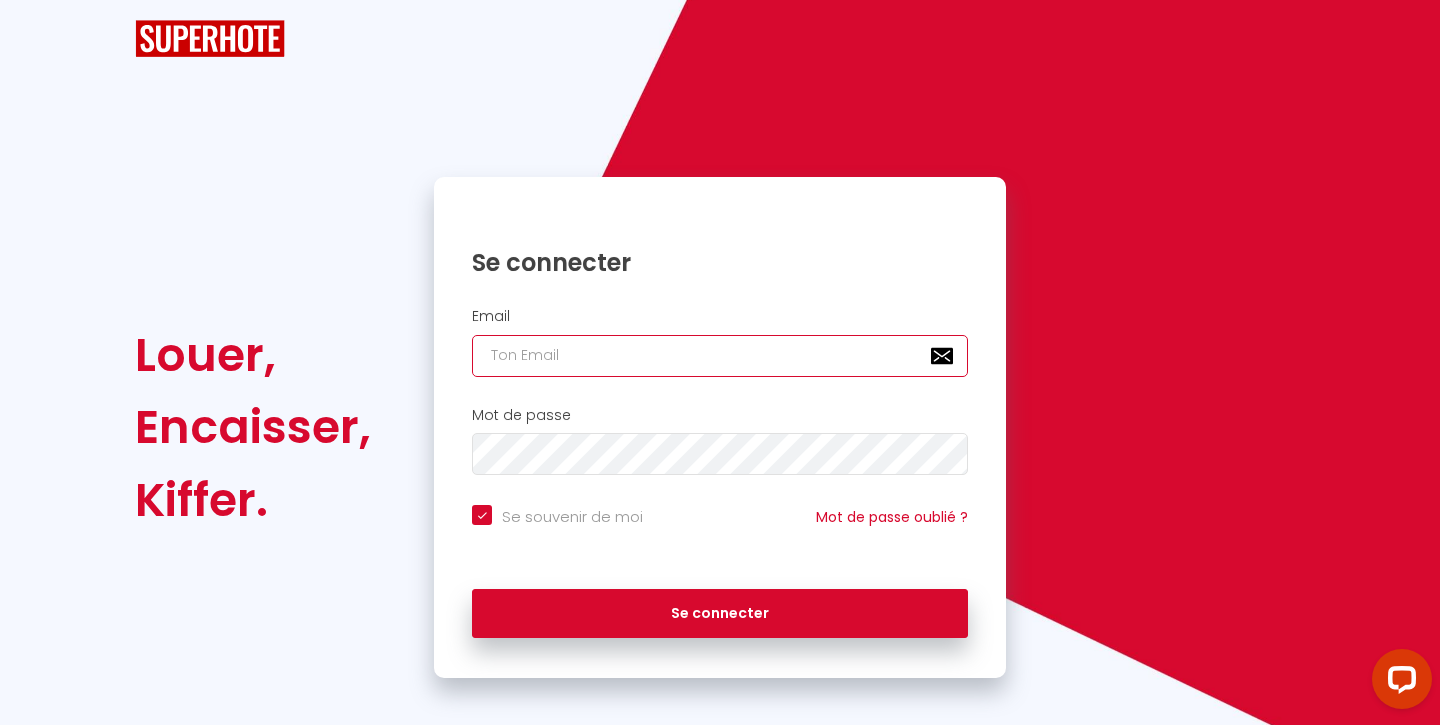 click at bounding box center [720, 356] 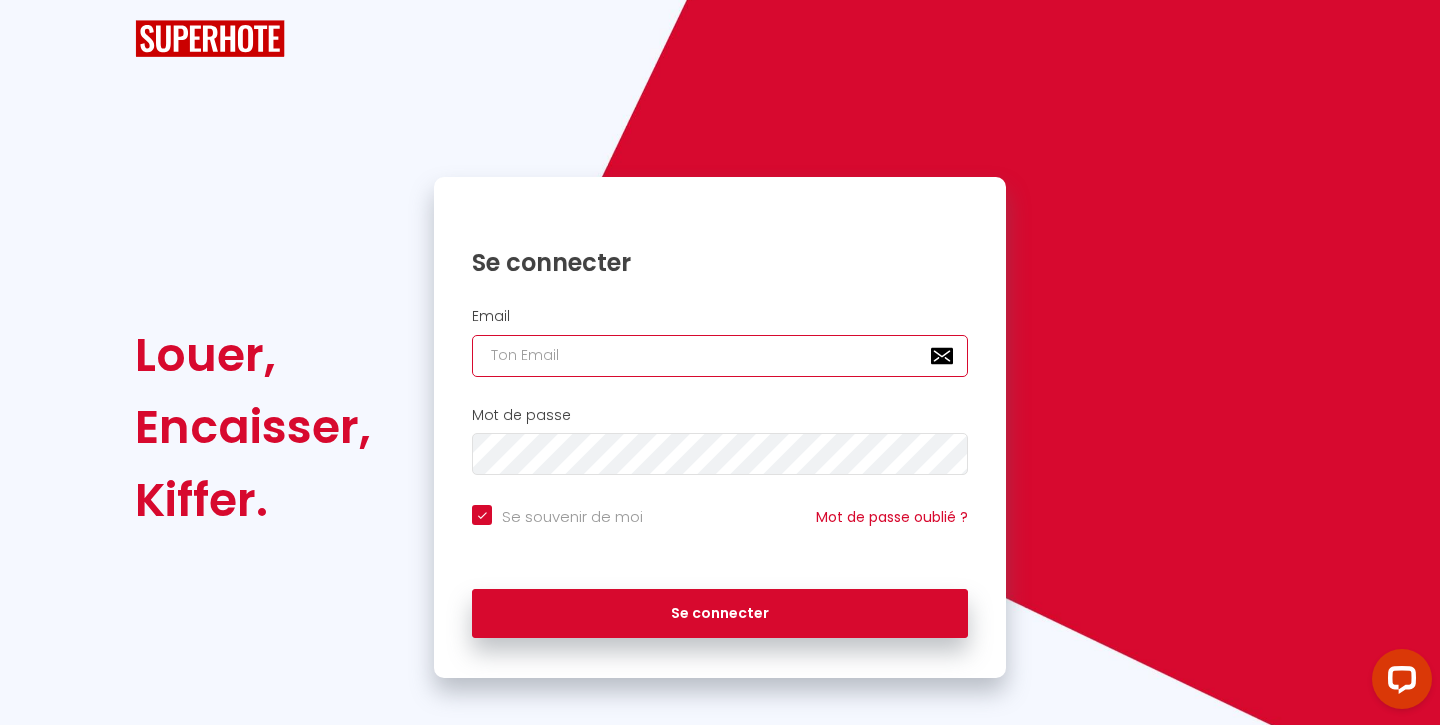 type on "n" 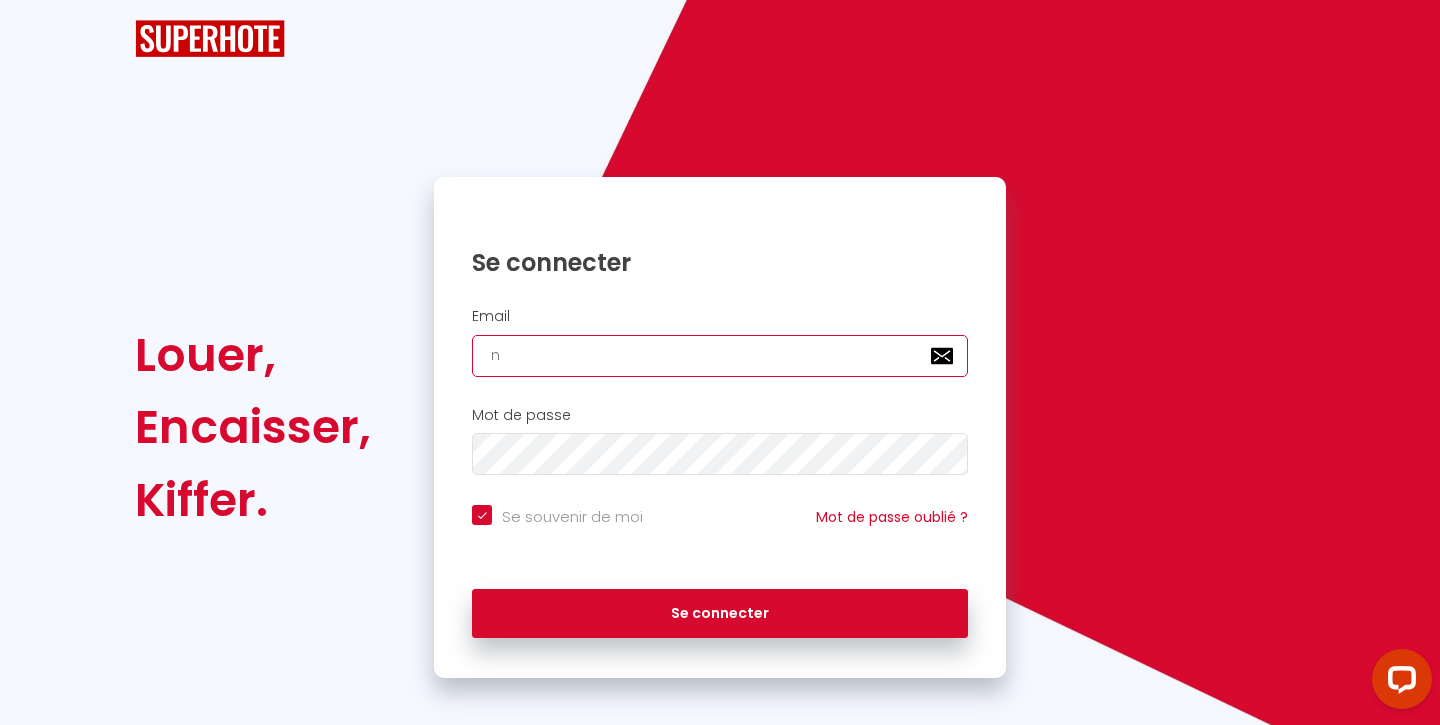 checkbox on "true" 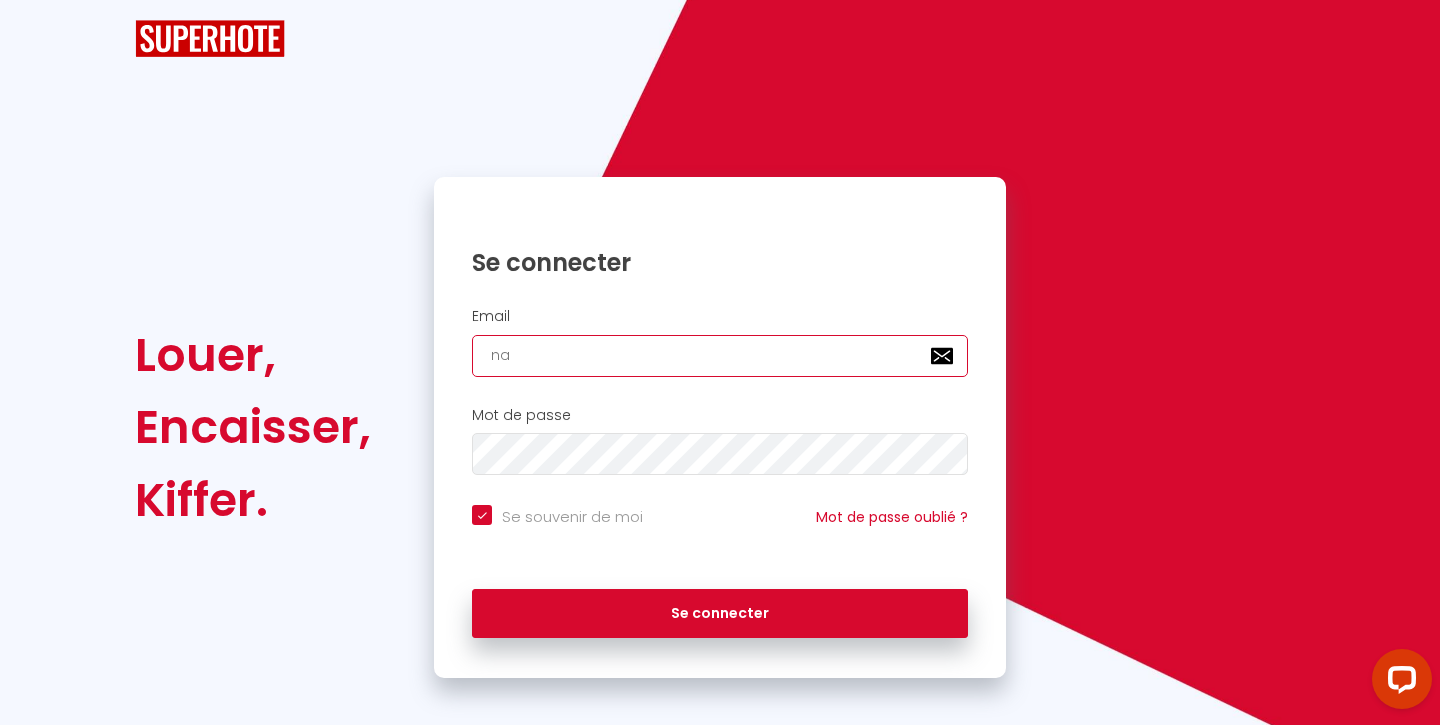 checkbox on "true" 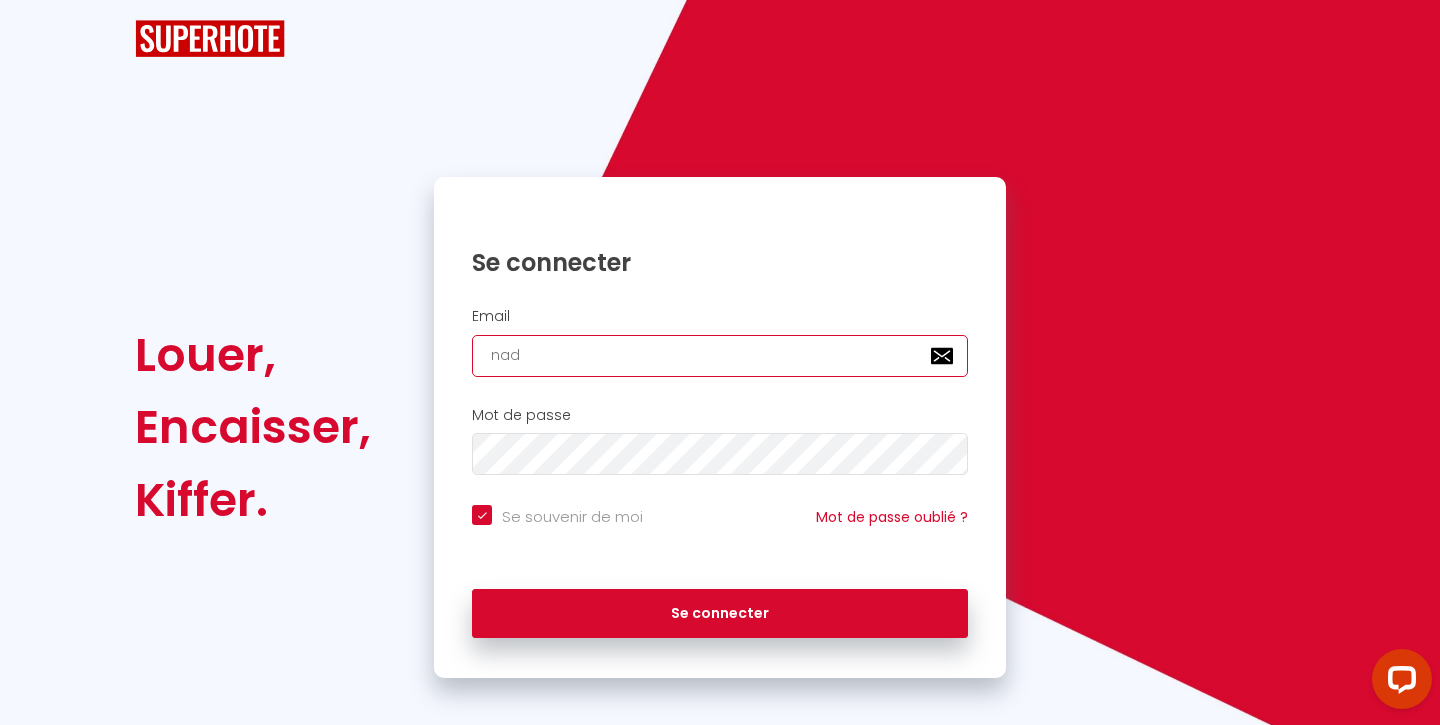 checkbox on "true" 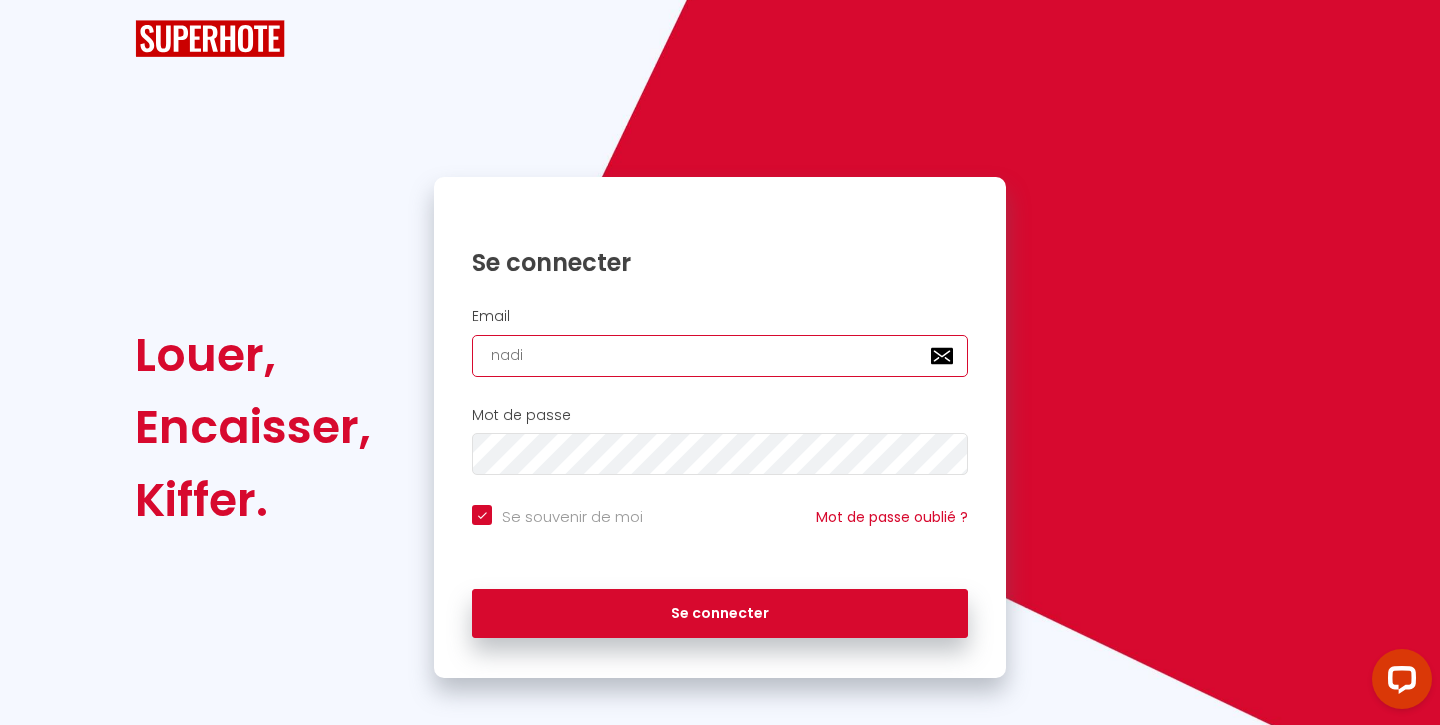 checkbox on "true" 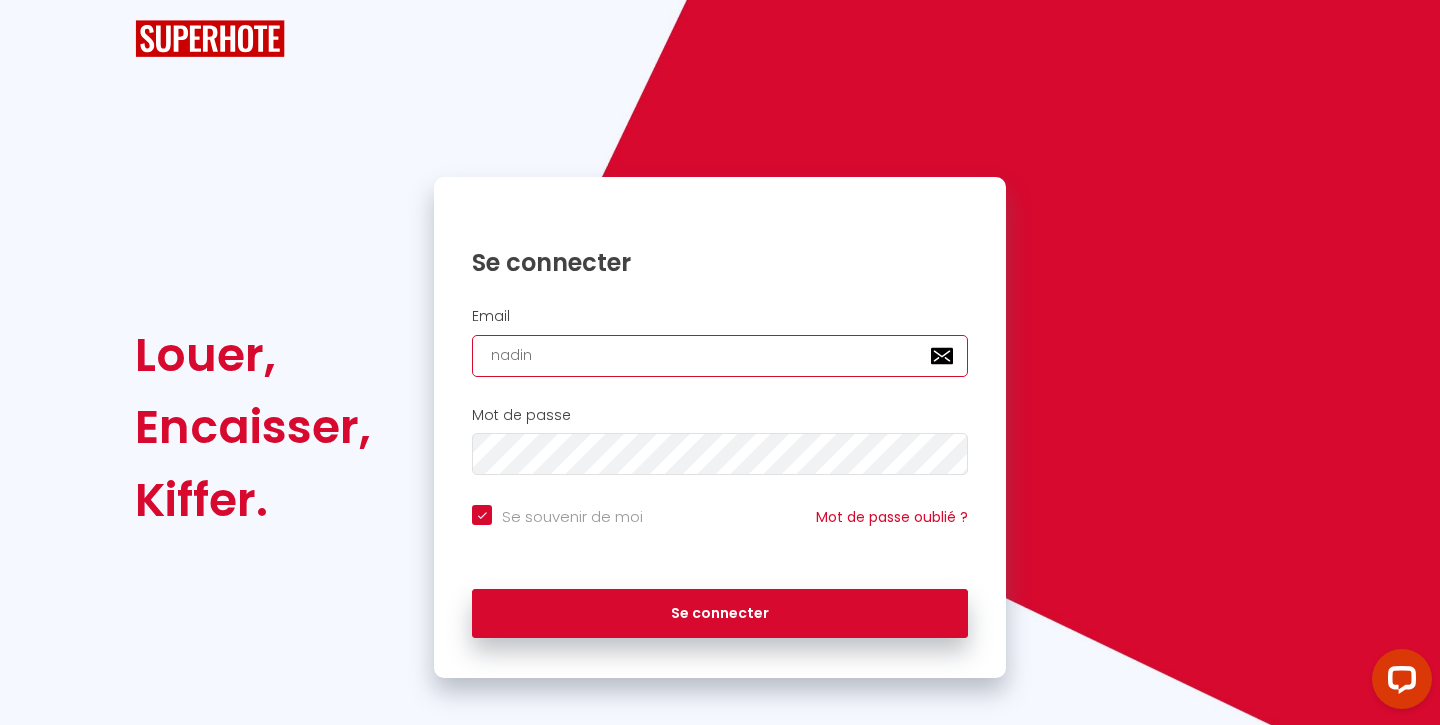 checkbox on "true" 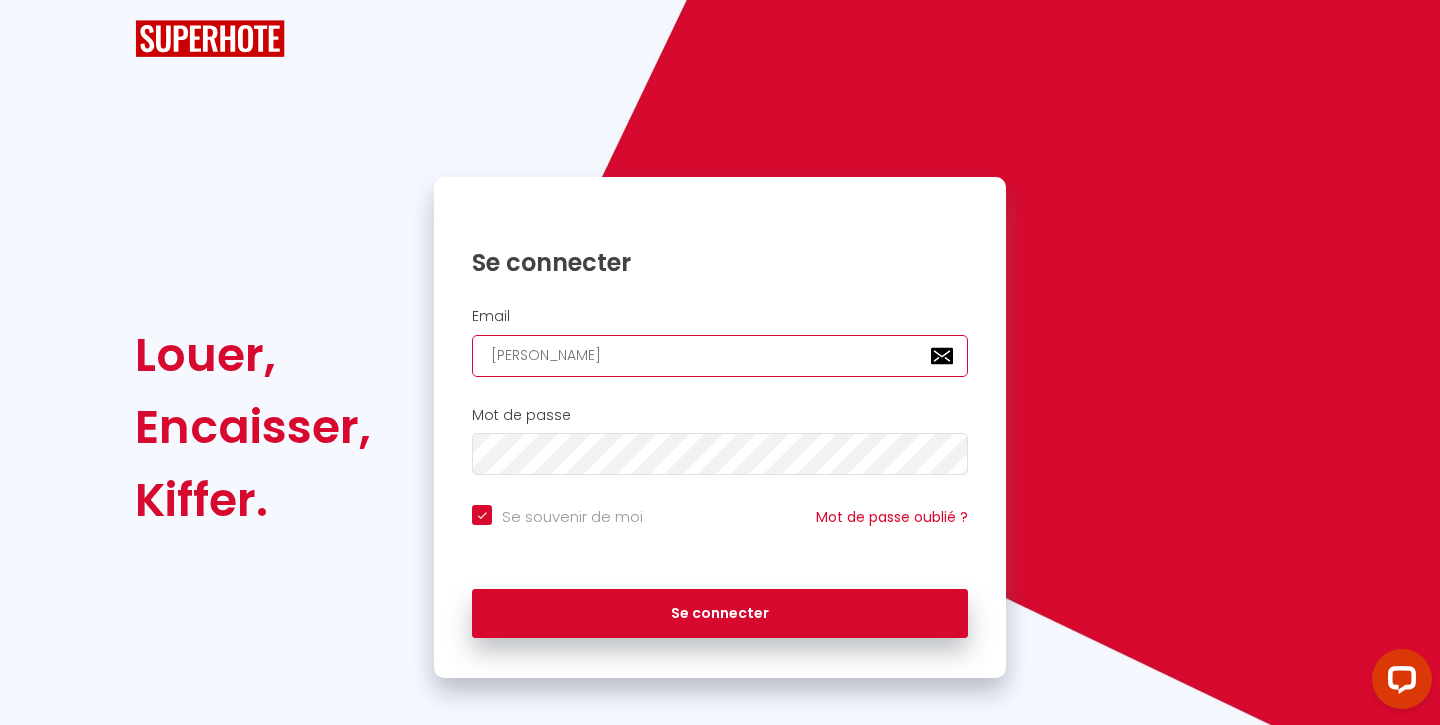 checkbox on "true" 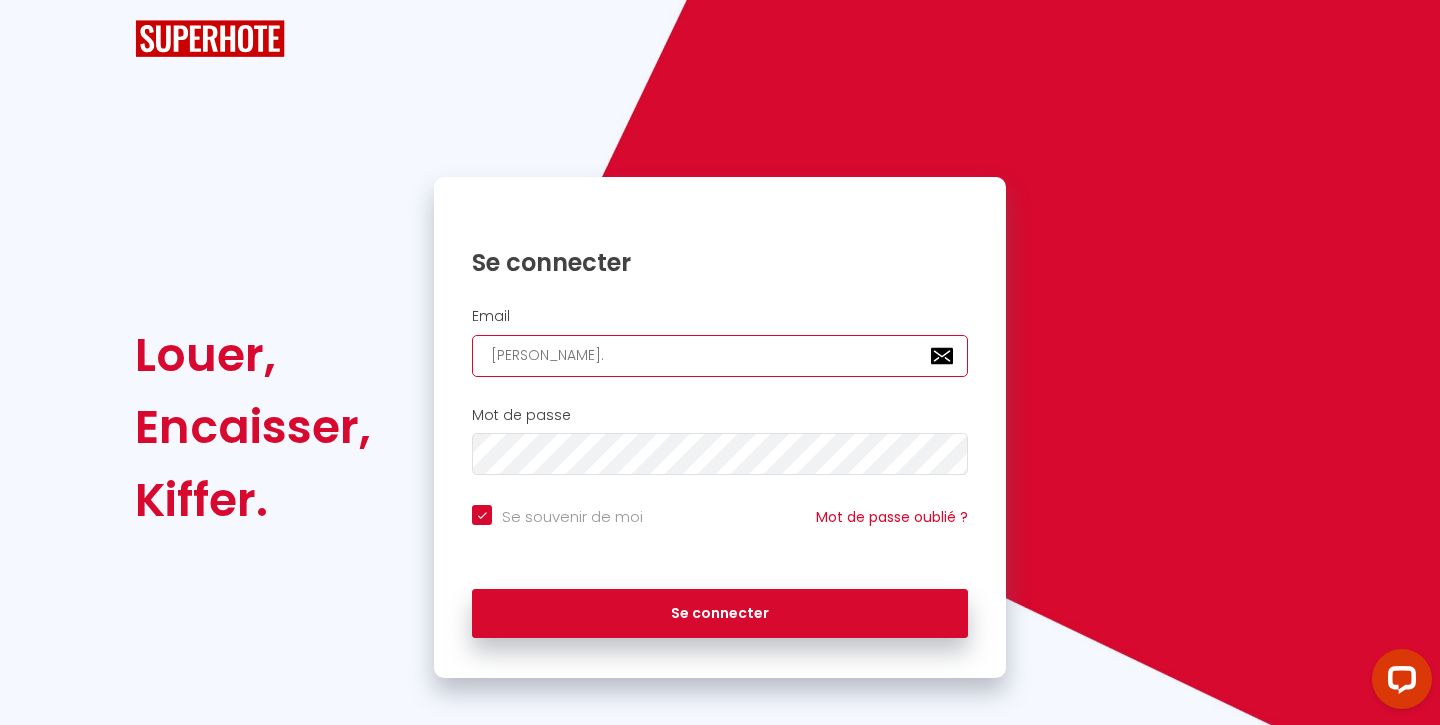 checkbox on "true" 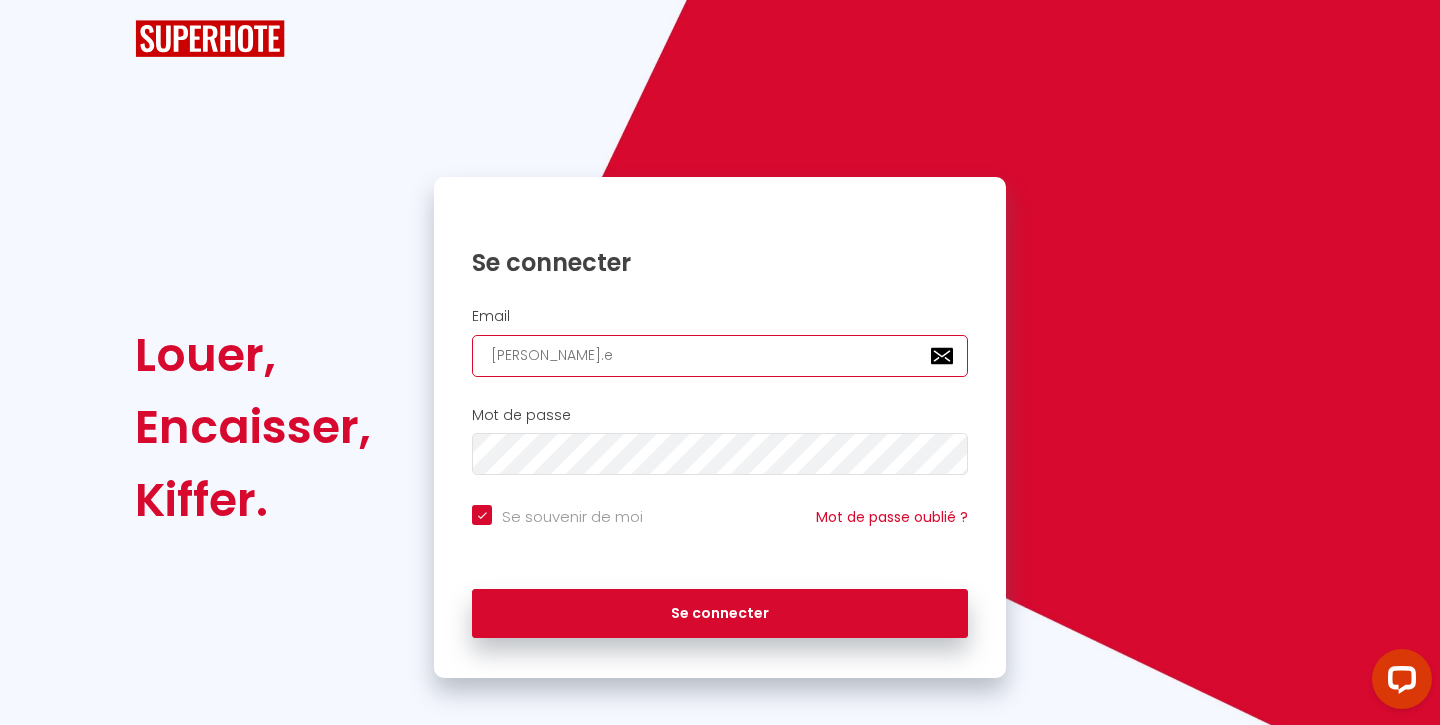 checkbox on "true" 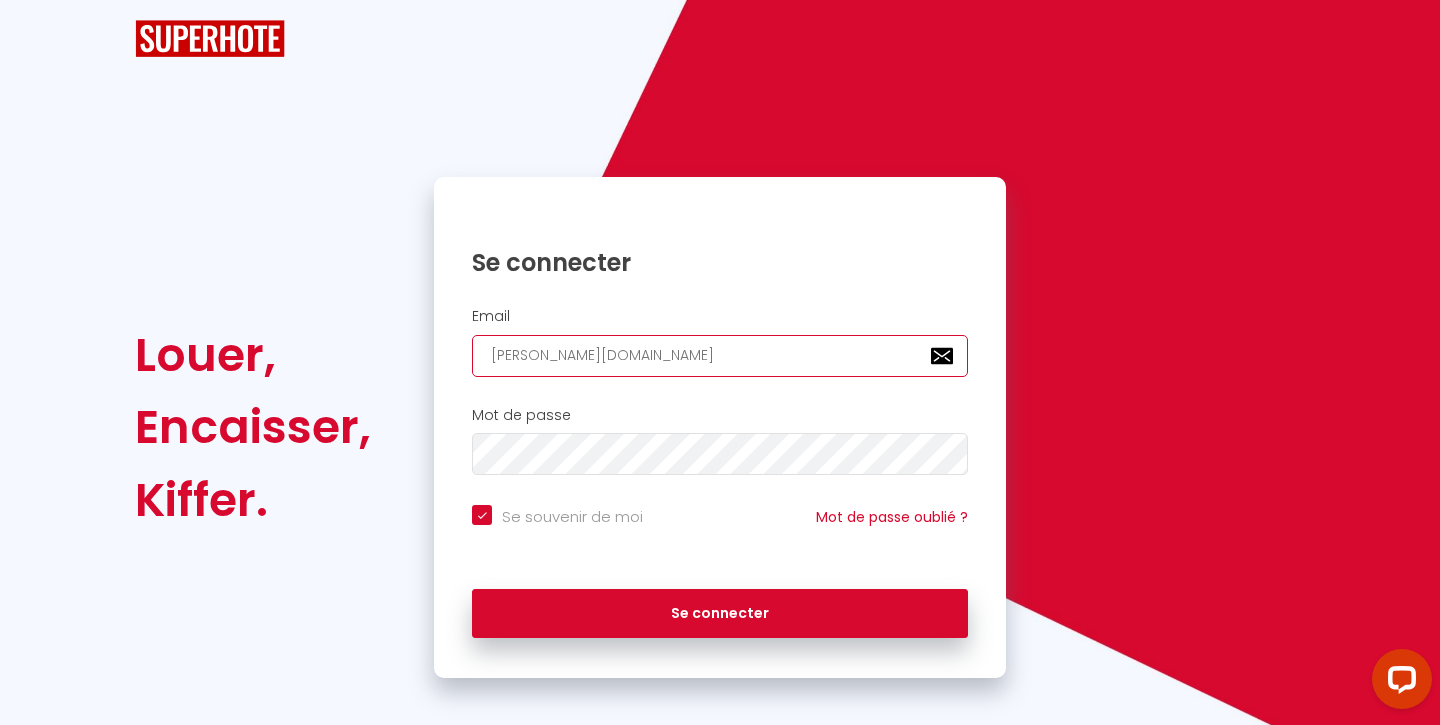 checkbox on "true" 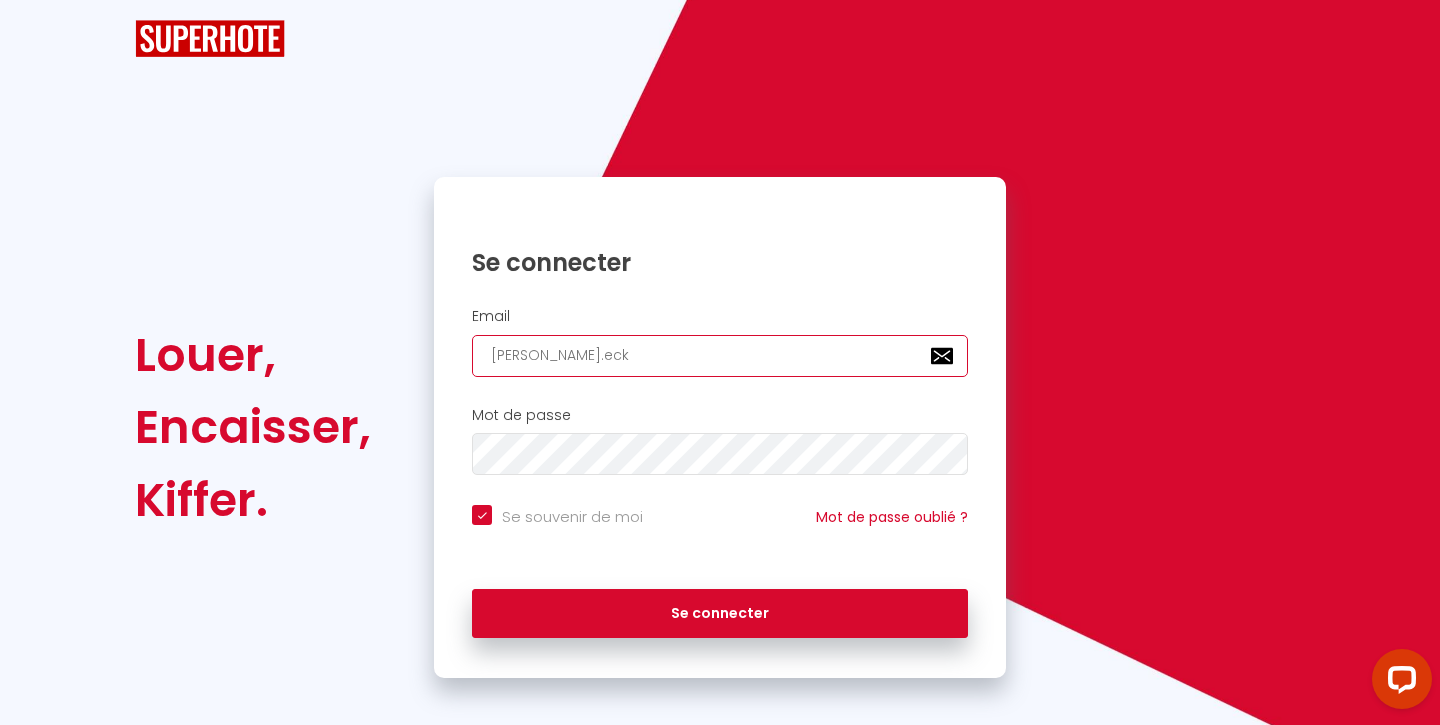 checkbox on "true" 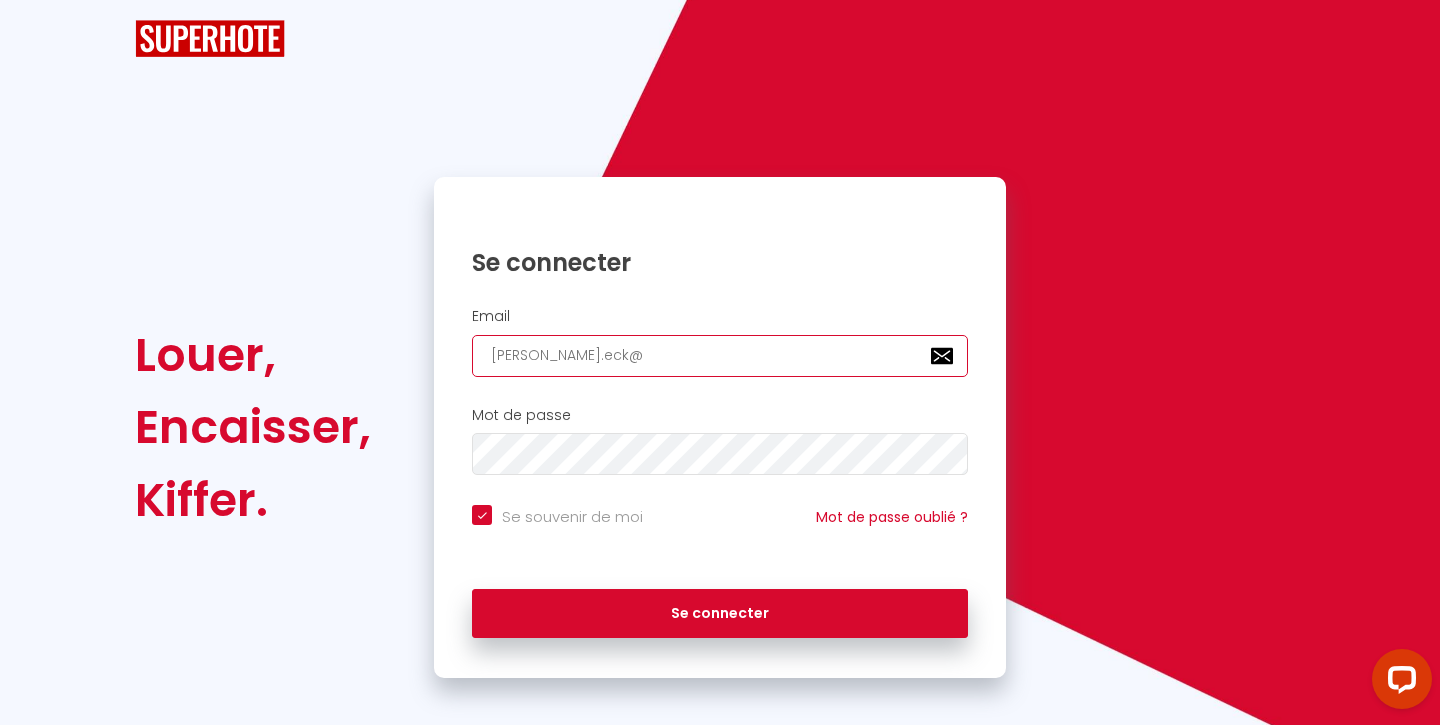checkbox on "true" 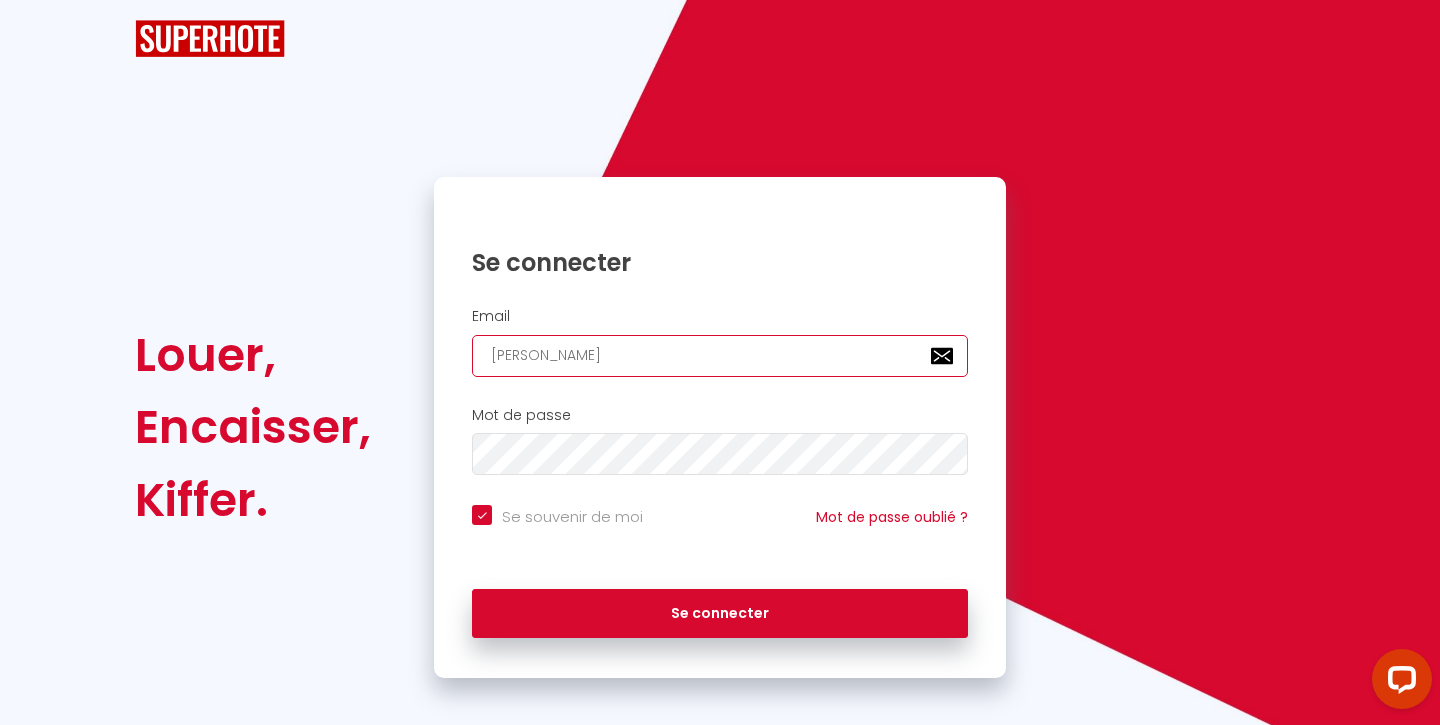 checkbox on "true" 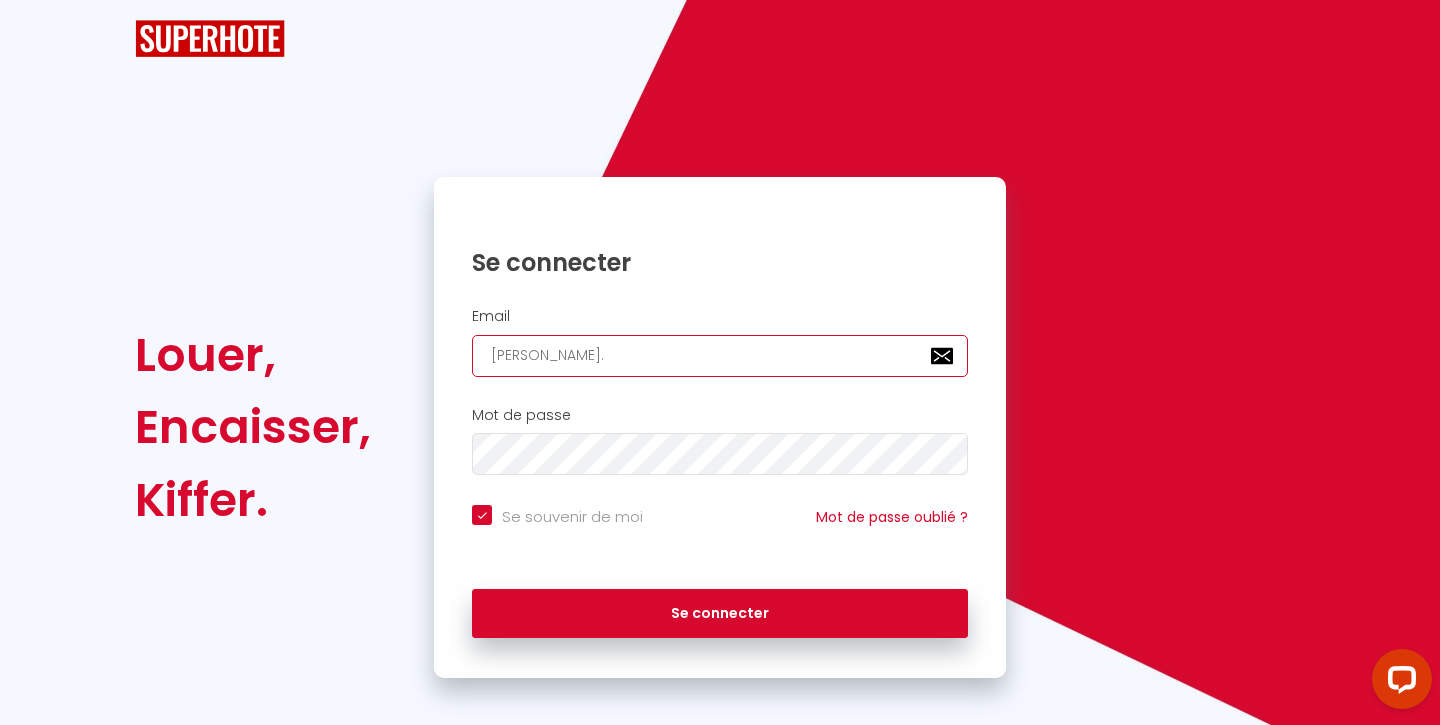 checkbox on "true" 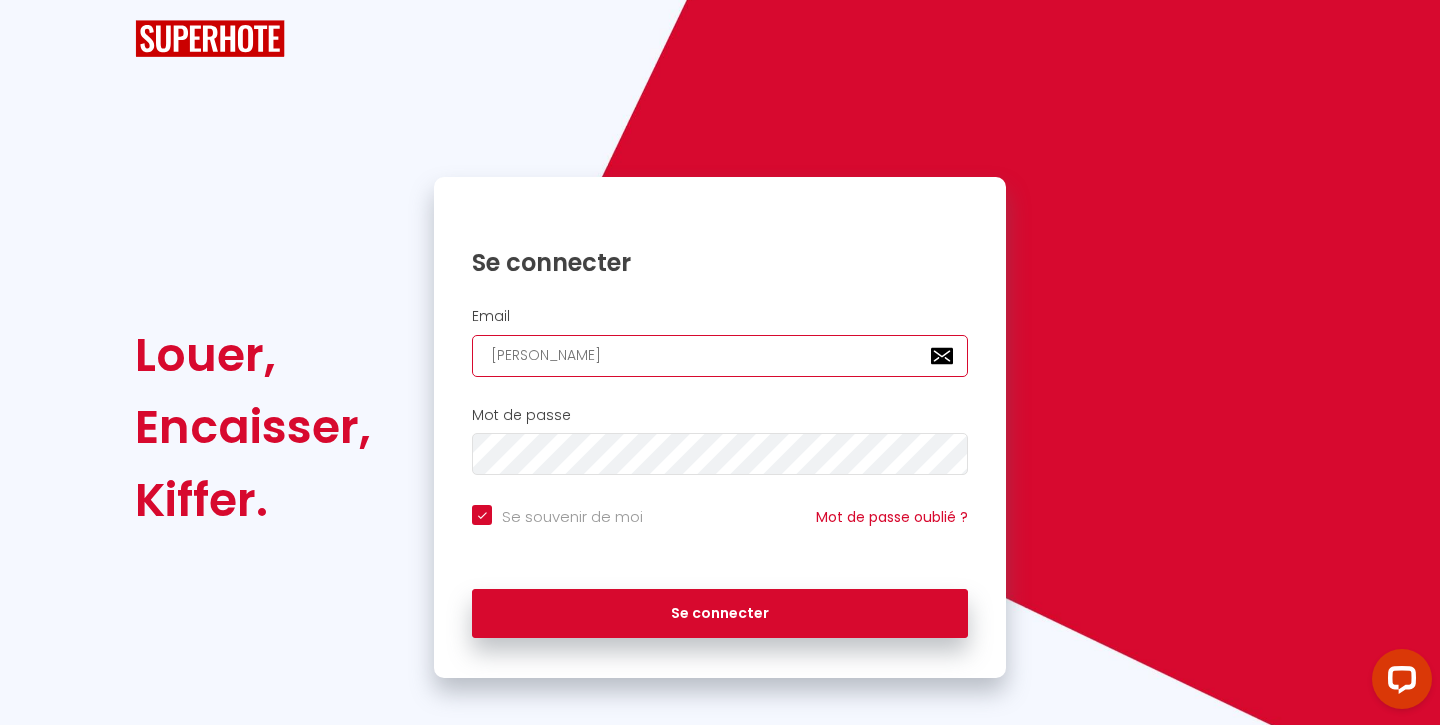 checkbox on "true" 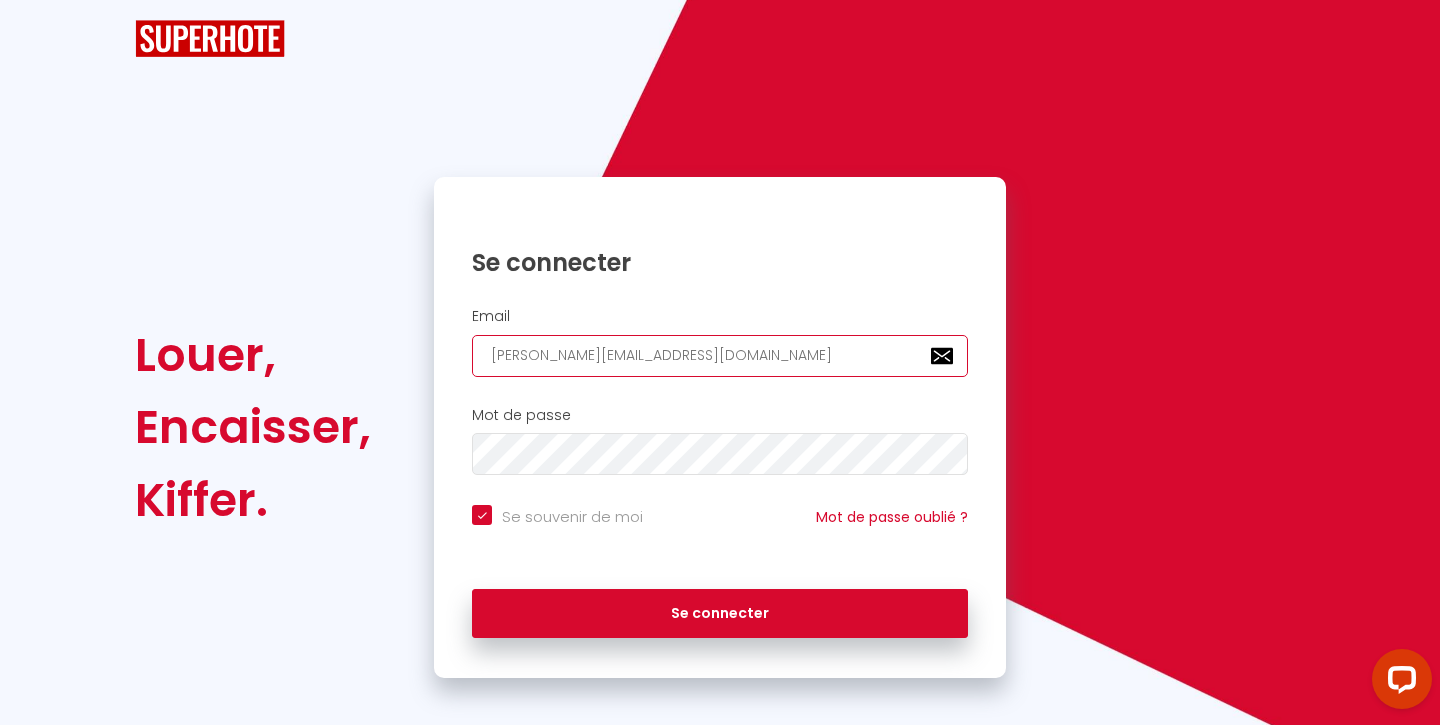 checkbox on "true" 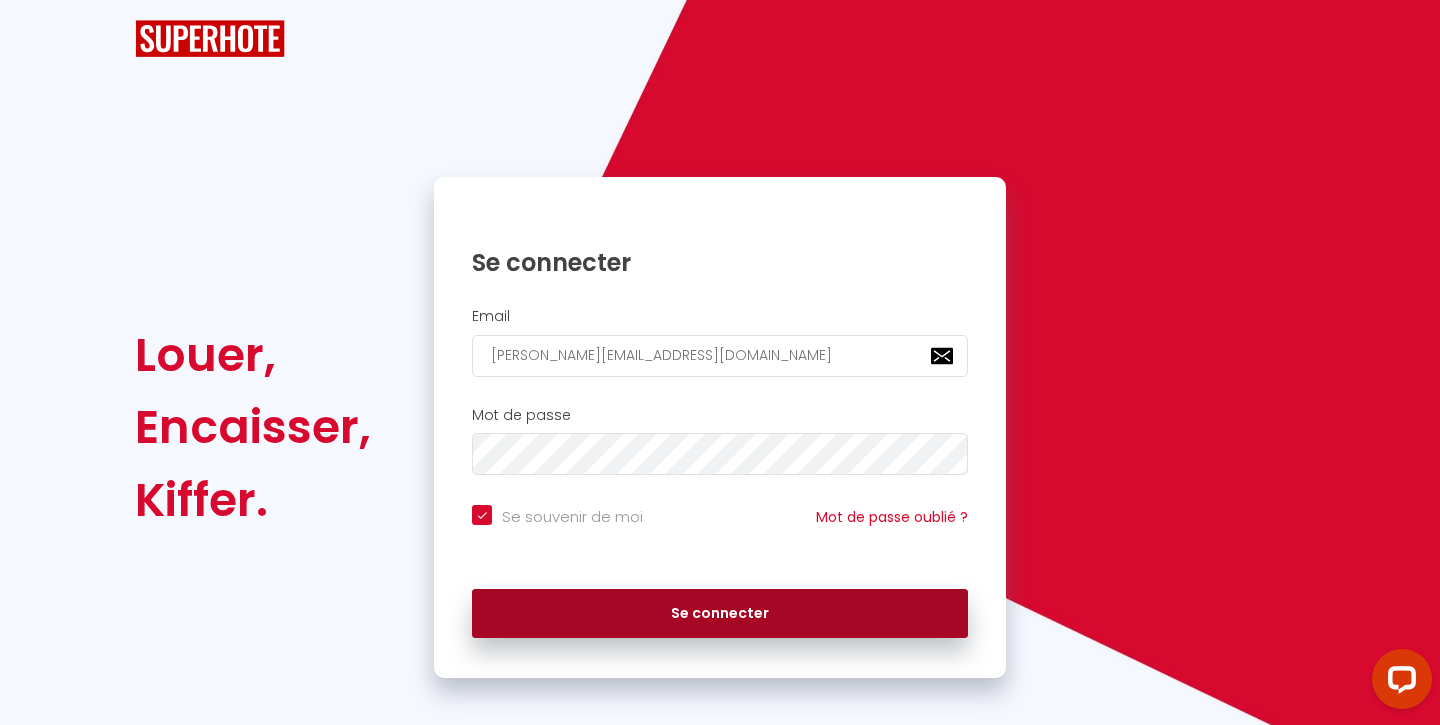 click on "Se connecter" at bounding box center [720, 614] 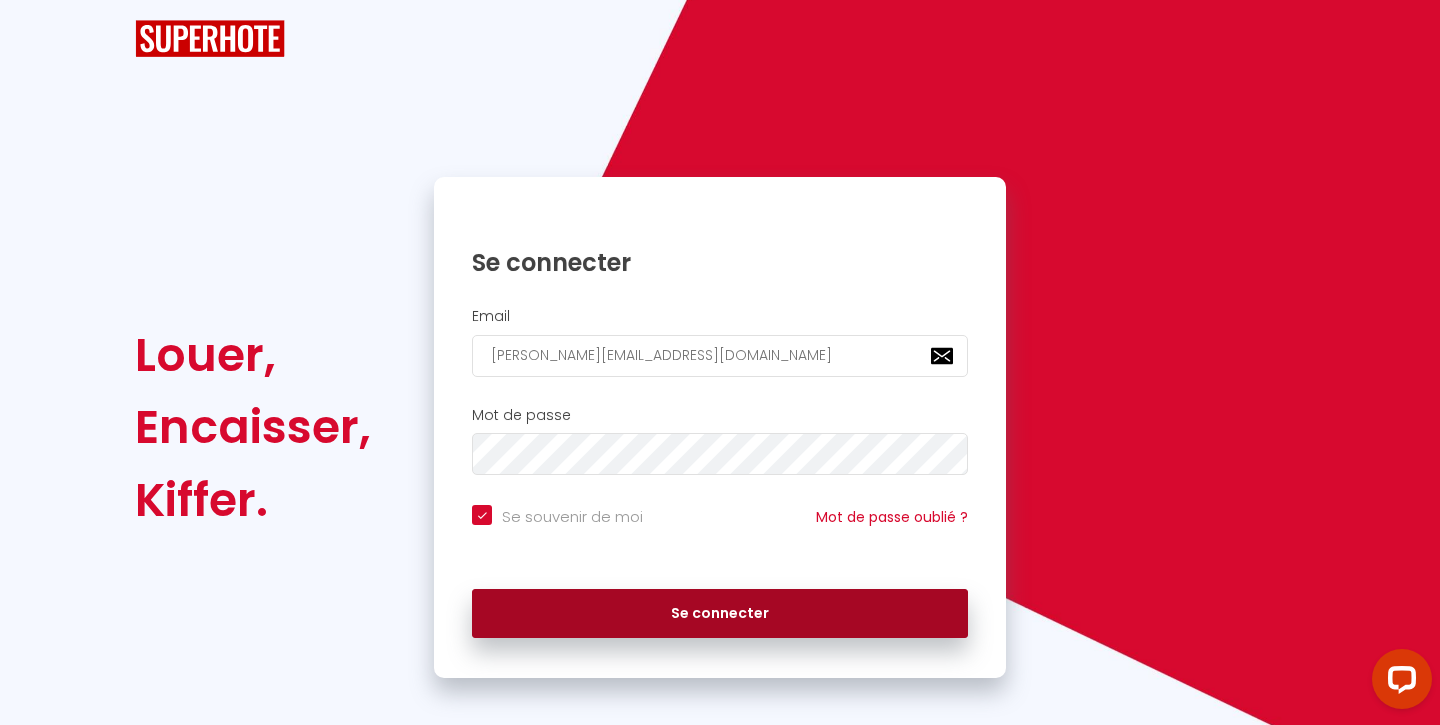 click on "Se connecter" at bounding box center [720, 614] 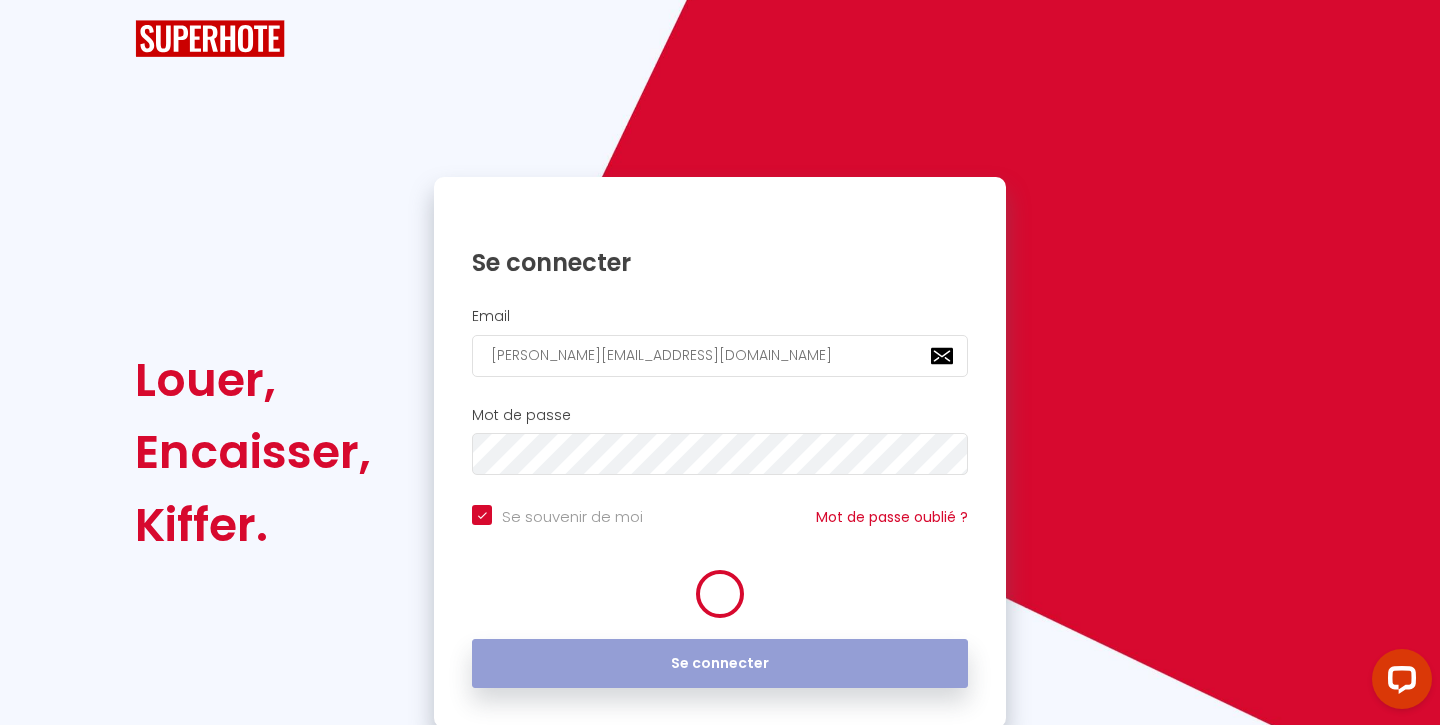 checkbox on "true" 